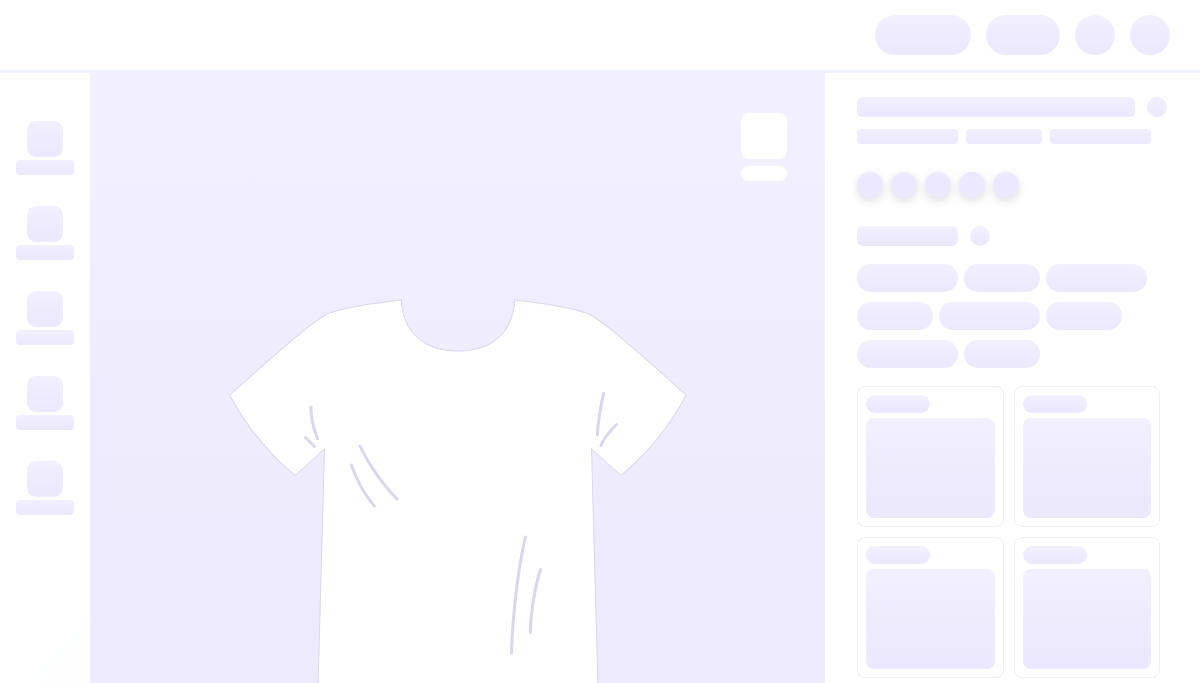 scroll, scrollTop: 0, scrollLeft: 0, axis: both 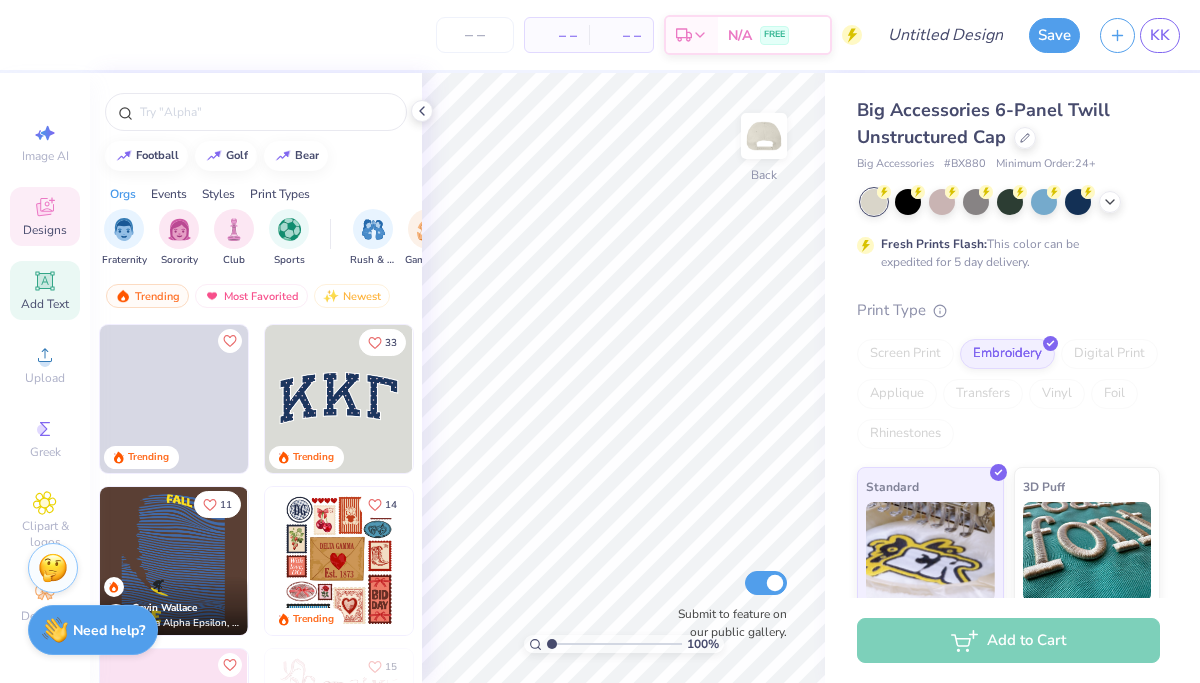 click 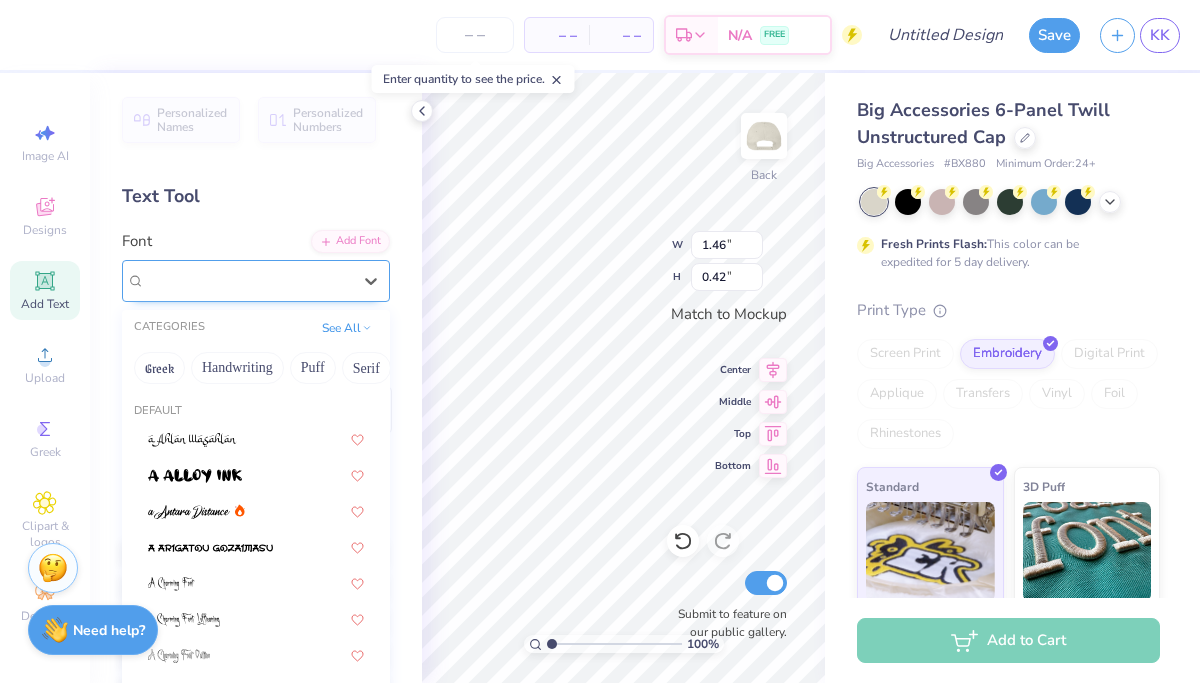 click on "Super Dream" at bounding box center [248, 280] 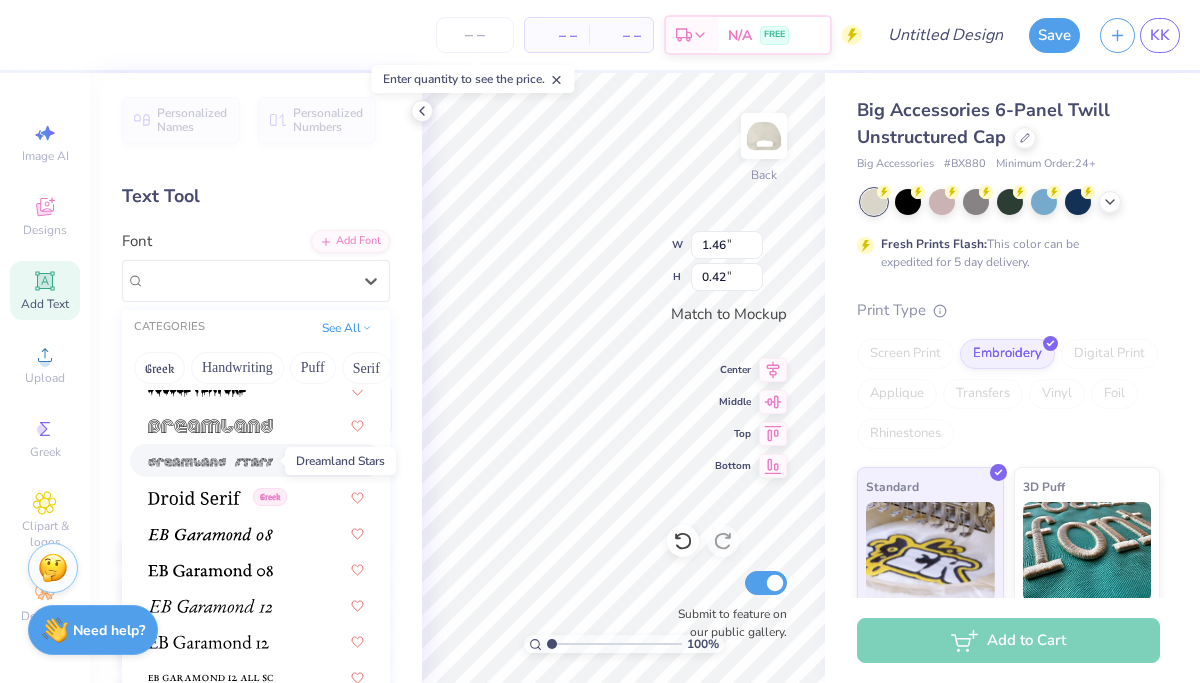 scroll, scrollTop: 3523, scrollLeft: 0, axis: vertical 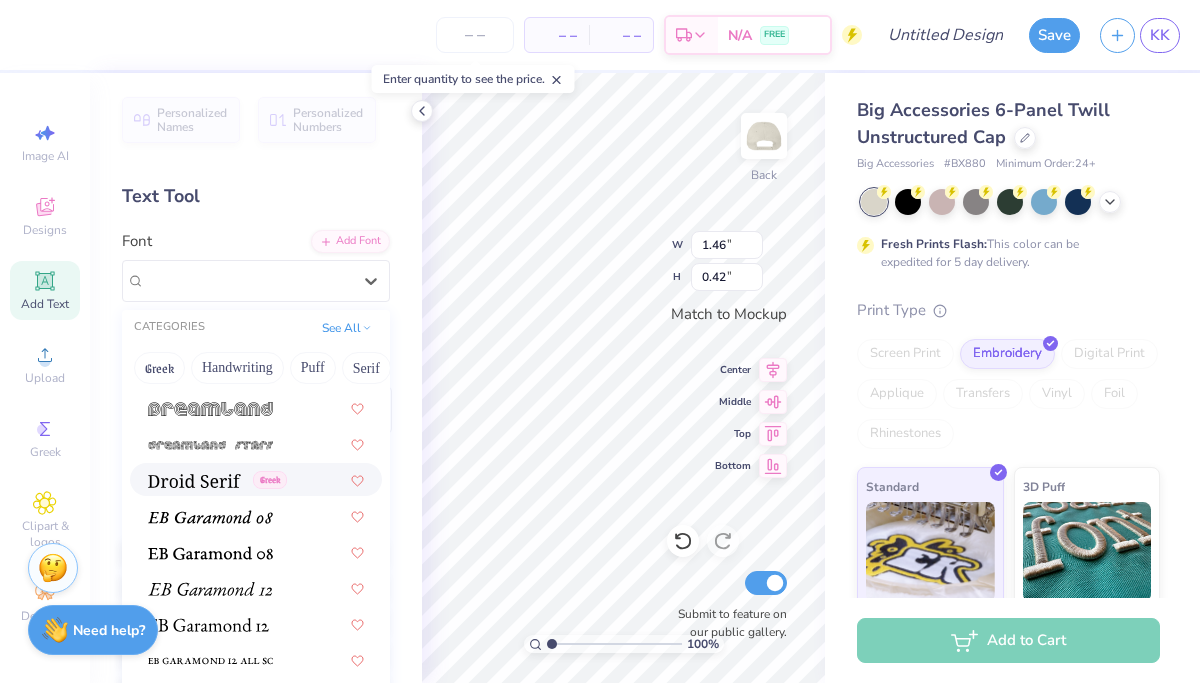click at bounding box center [194, 481] 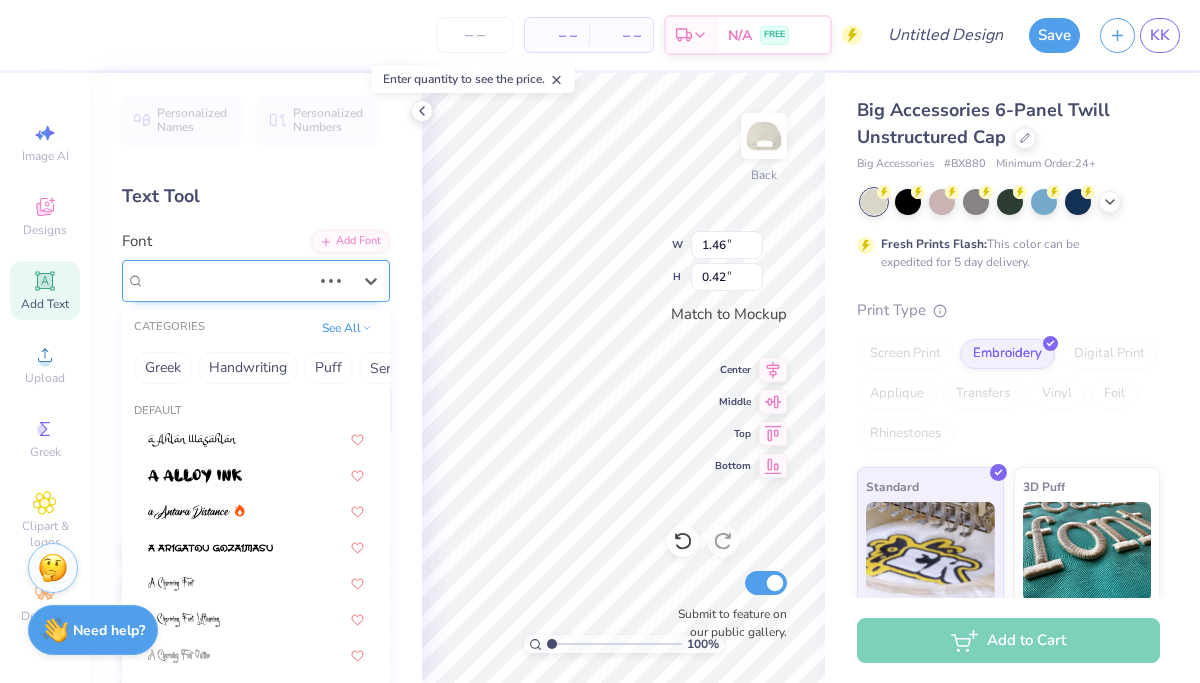 click on "Super Dream" at bounding box center (228, 280) 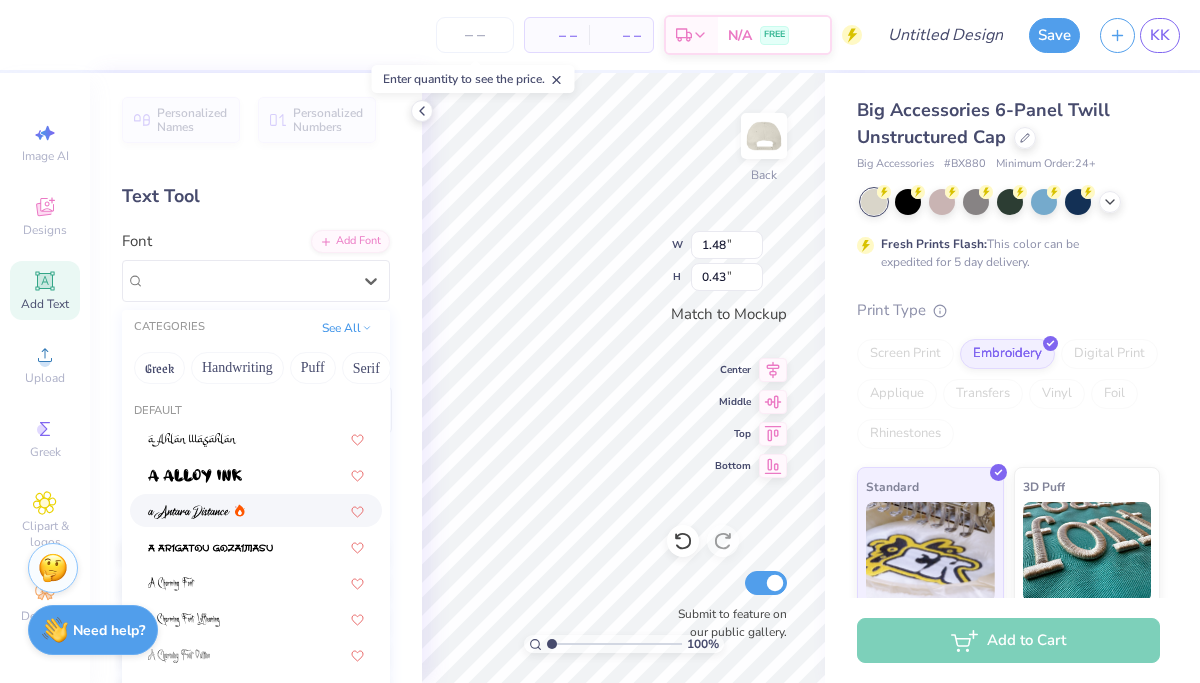type on "1.48" 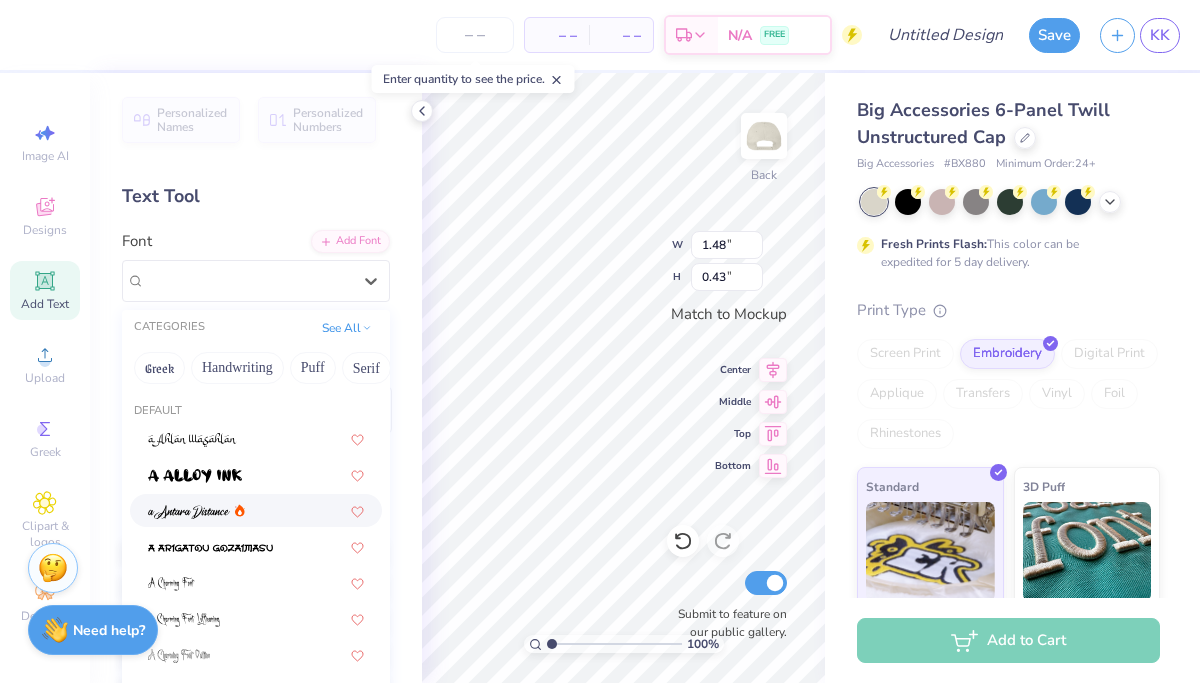 type on "0.43" 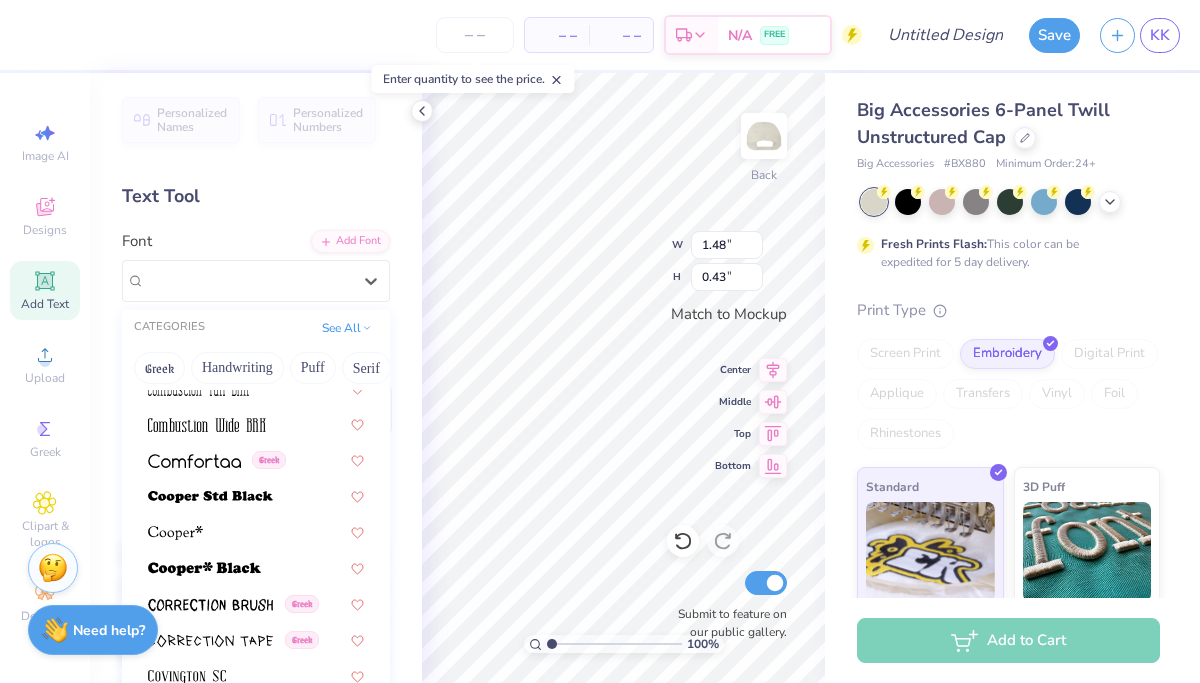 scroll, scrollTop: 2933, scrollLeft: 0, axis: vertical 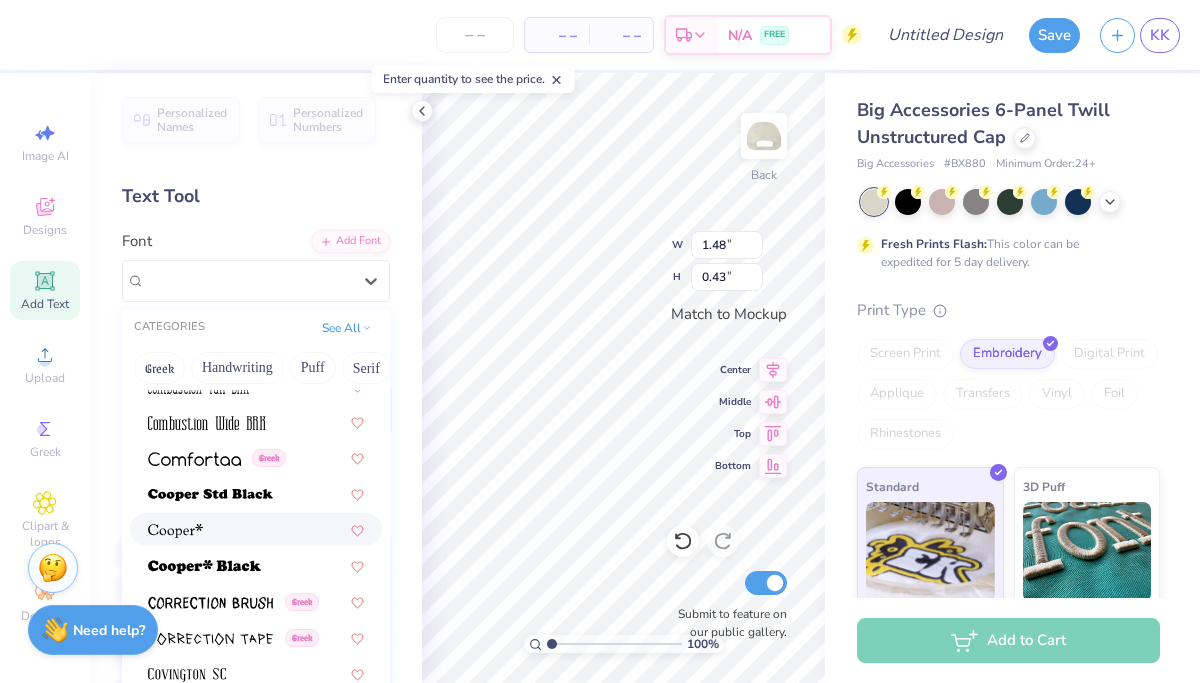 click at bounding box center [256, 529] 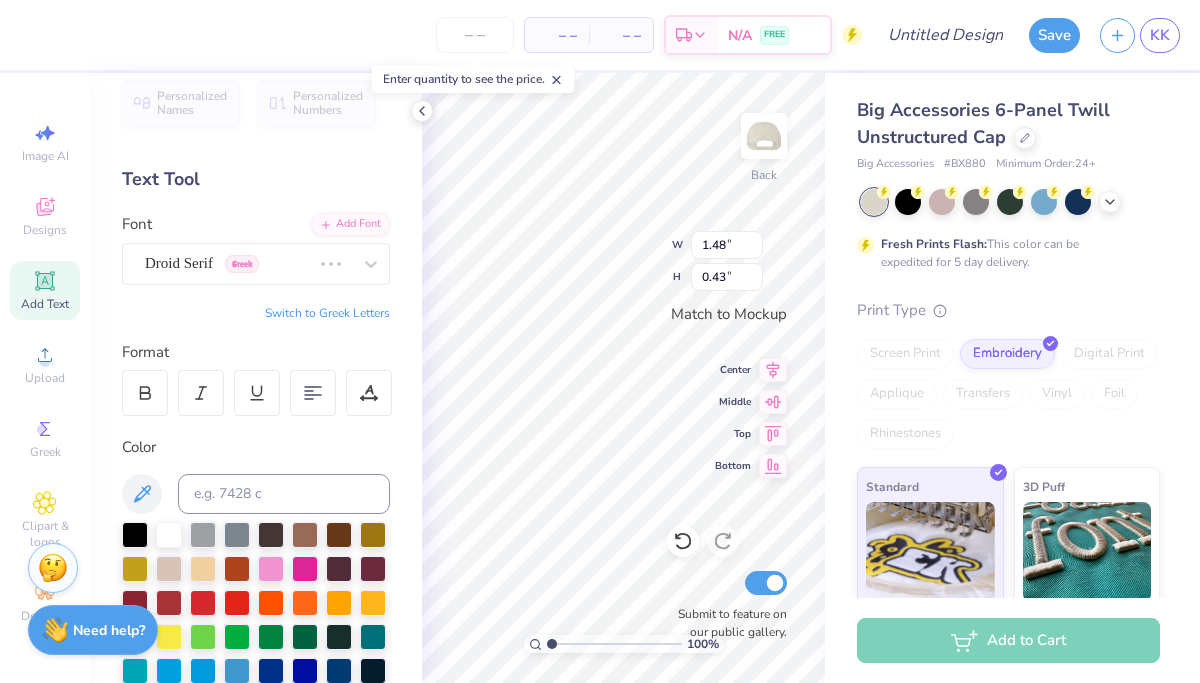 scroll, scrollTop: 19, scrollLeft: 0, axis: vertical 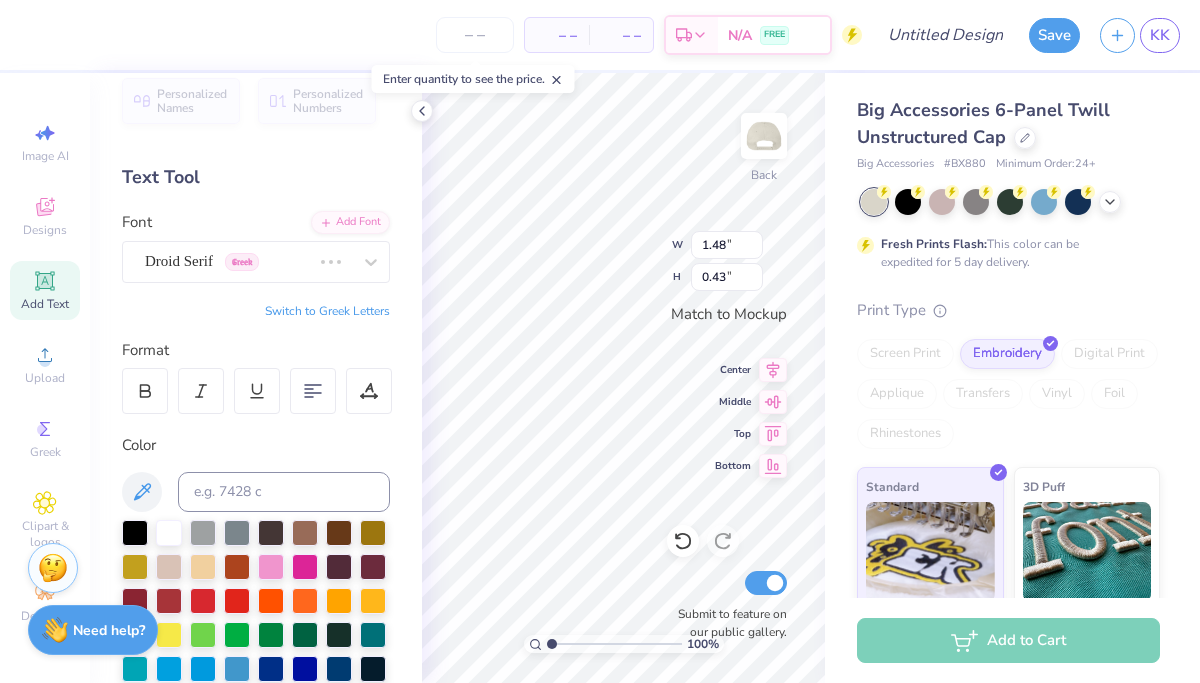 type on "1.63" 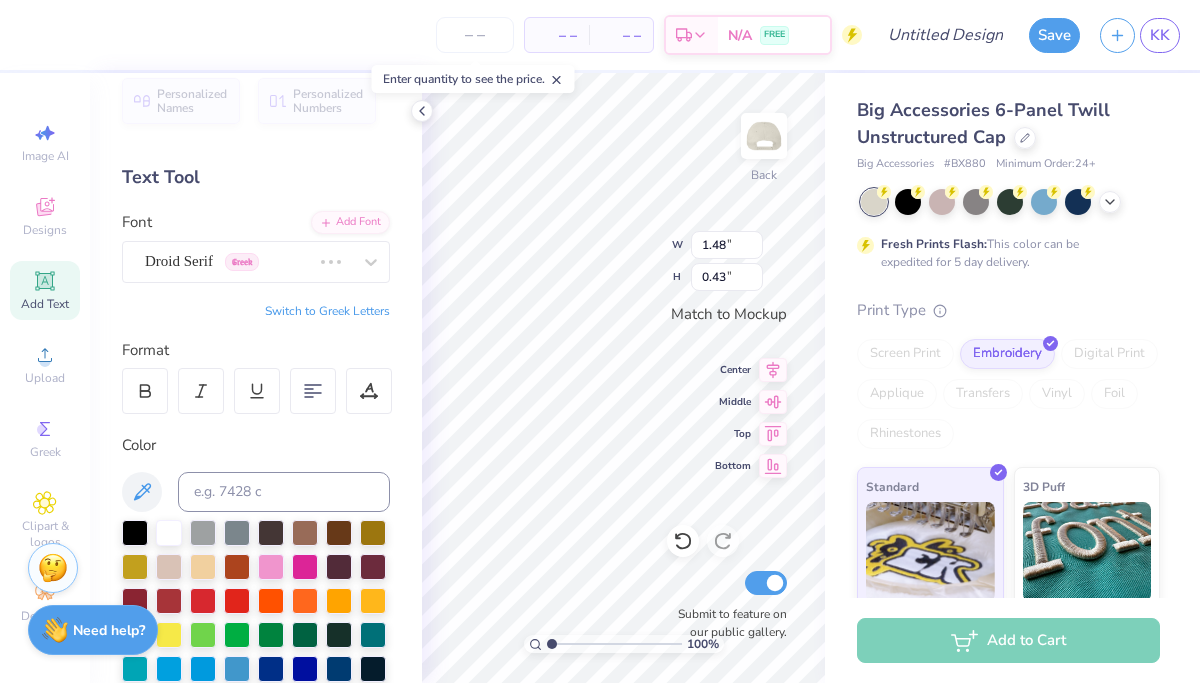 type on "0.44" 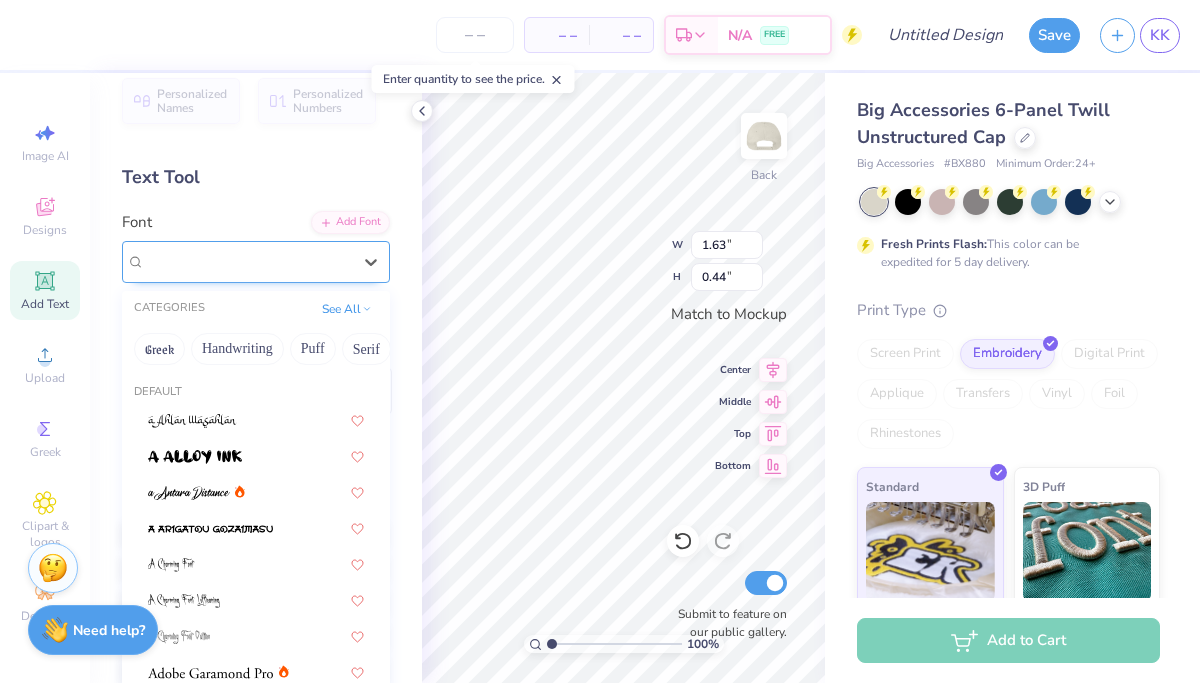 click at bounding box center [248, 261] 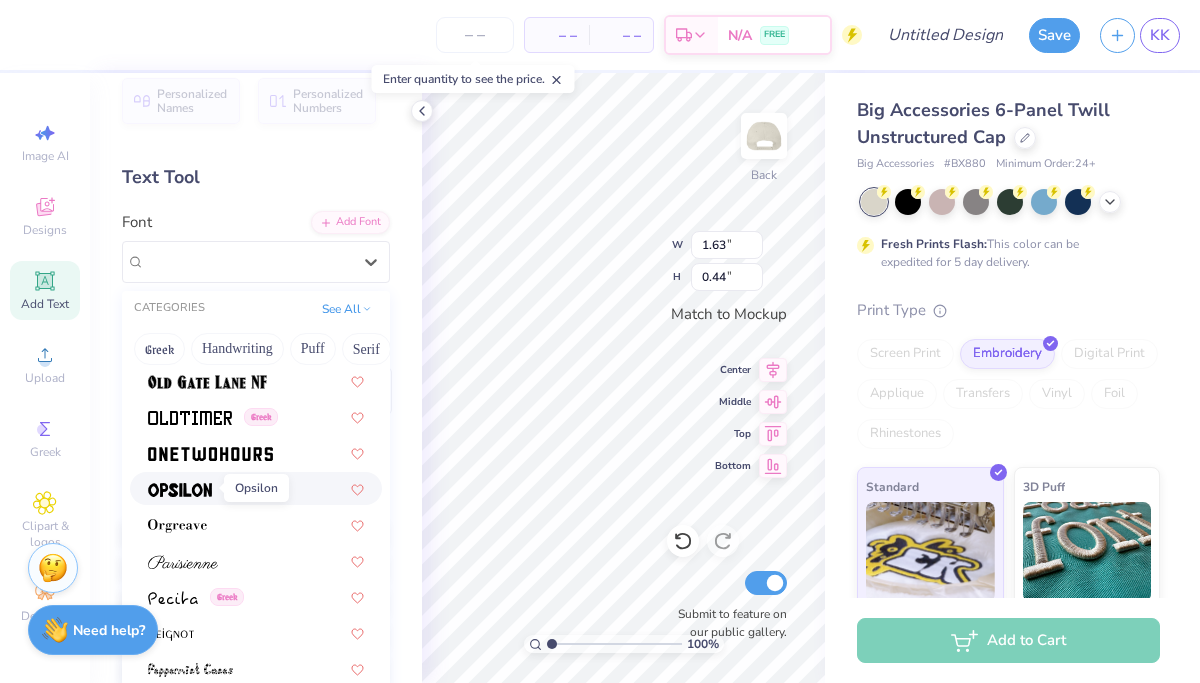 scroll, scrollTop: 7999, scrollLeft: 0, axis: vertical 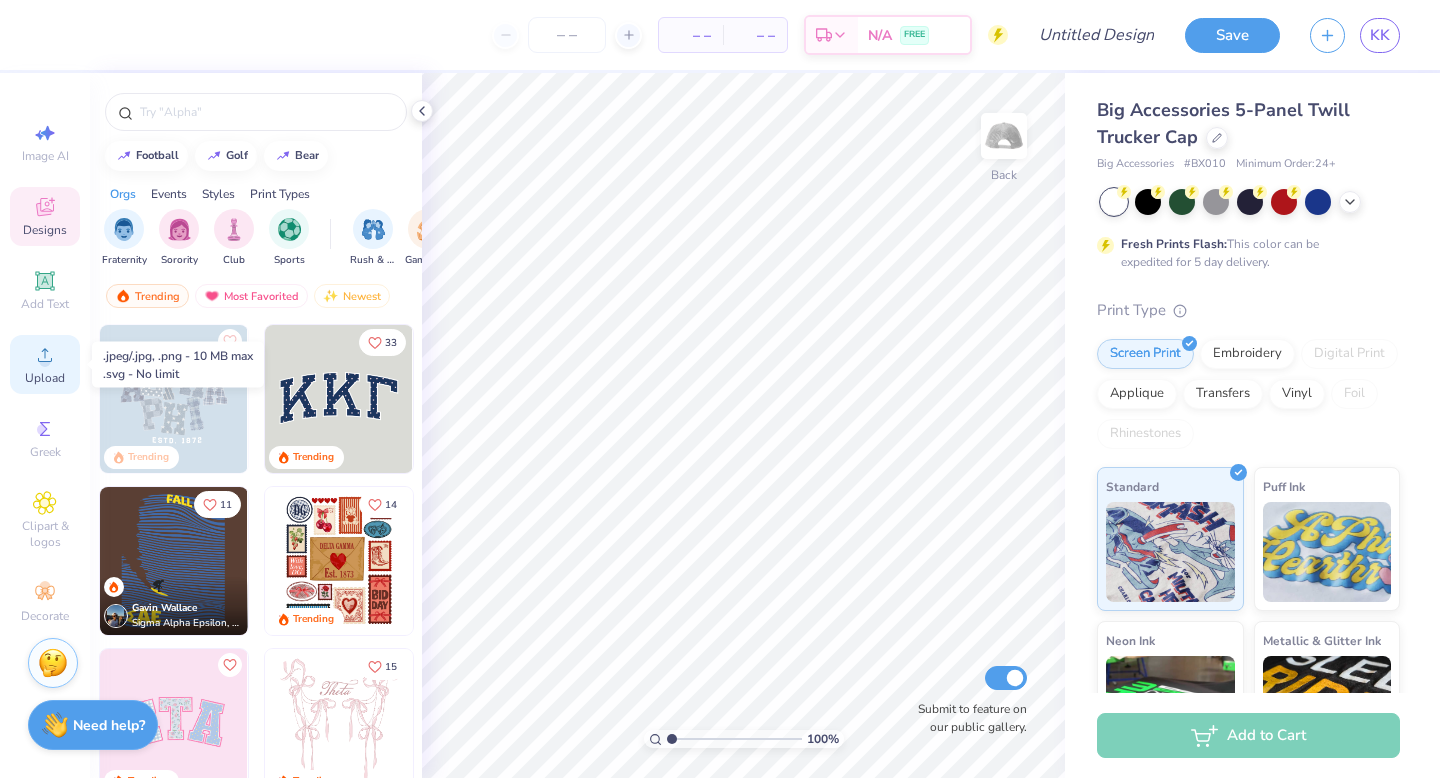 click on "Upload" at bounding box center (45, 378) 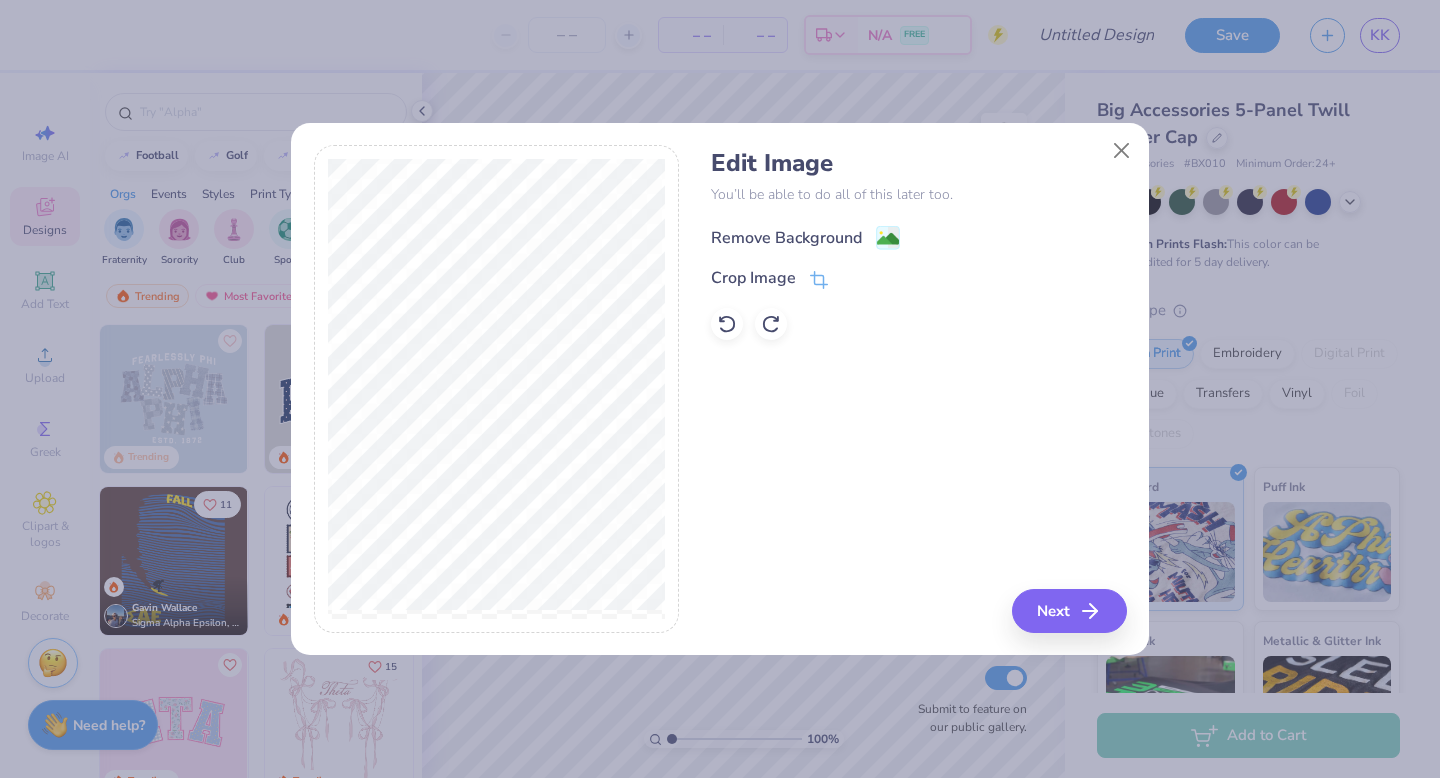 click on "Remove Background" at bounding box center (786, 238) 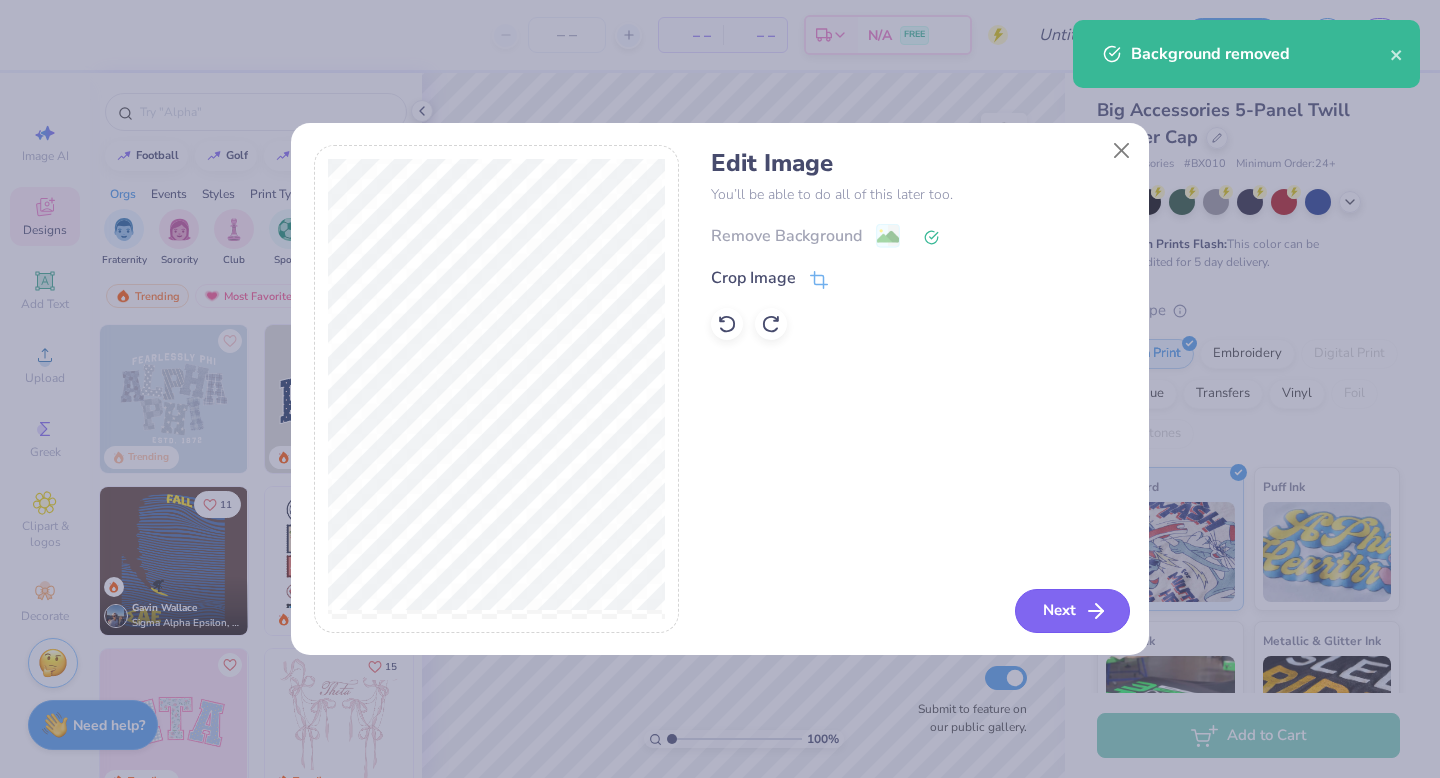 click on "Next" at bounding box center (1072, 611) 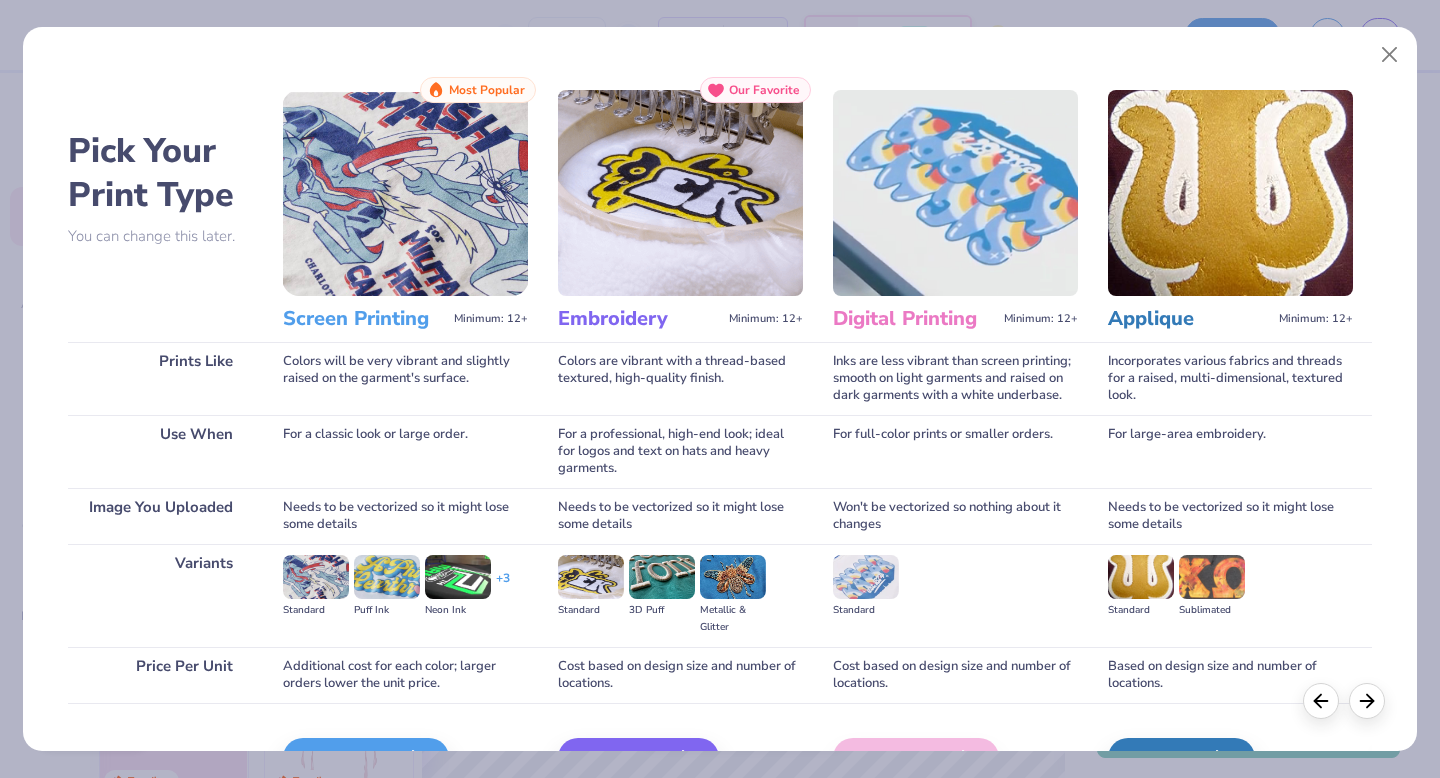 scroll, scrollTop: 119, scrollLeft: 0, axis: vertical 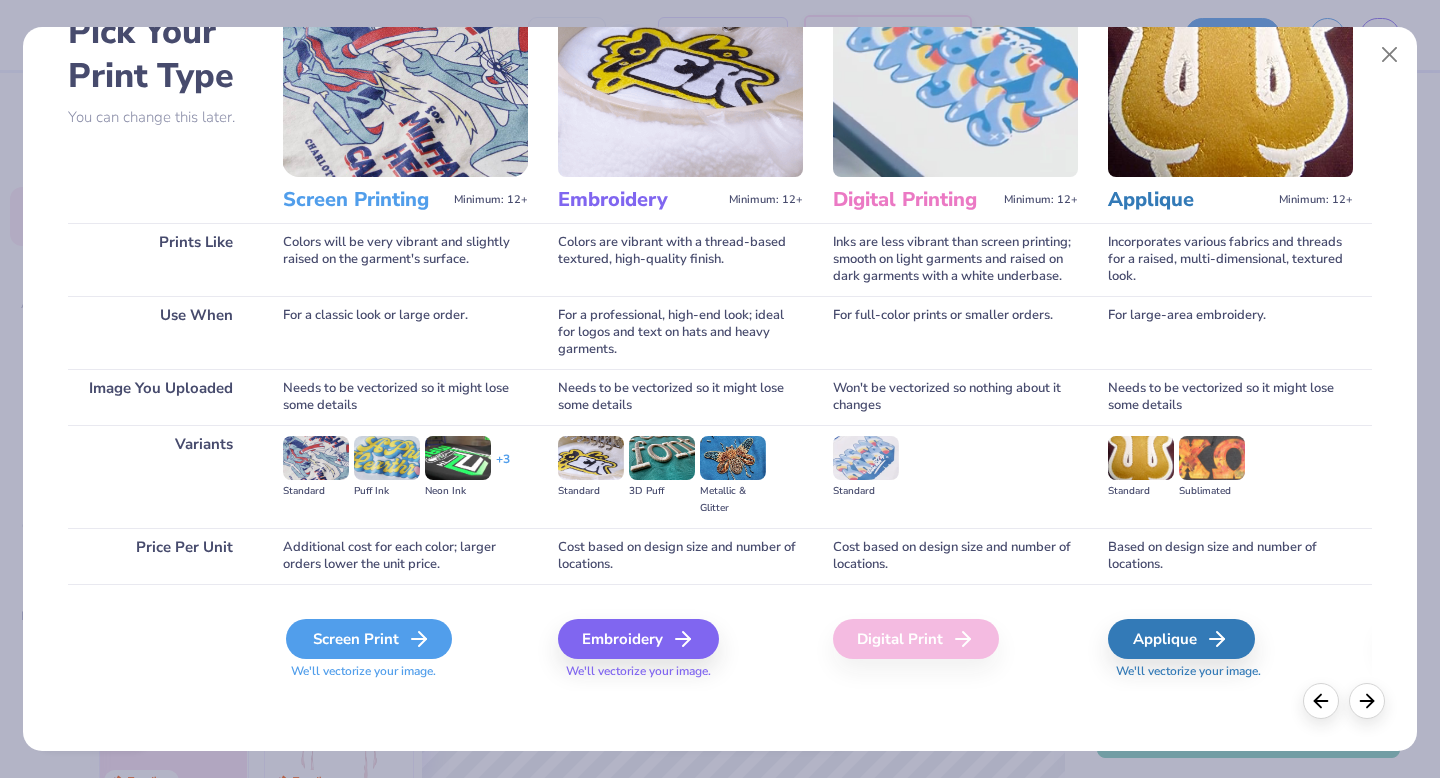 click on "Screen Print" at bounding box center [369, 639] 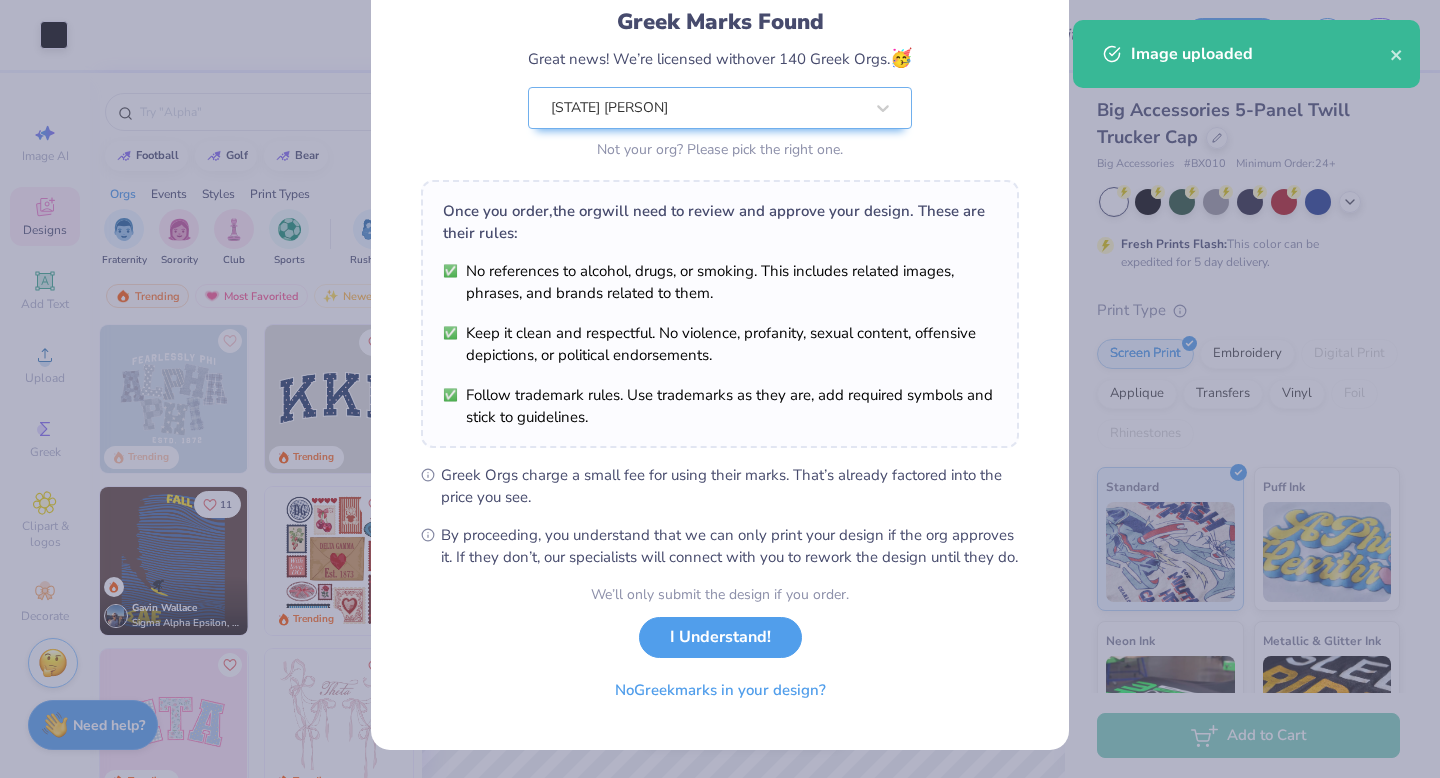 scroll, scrollTop: 158, scrollLeft: 0, axis: vertical 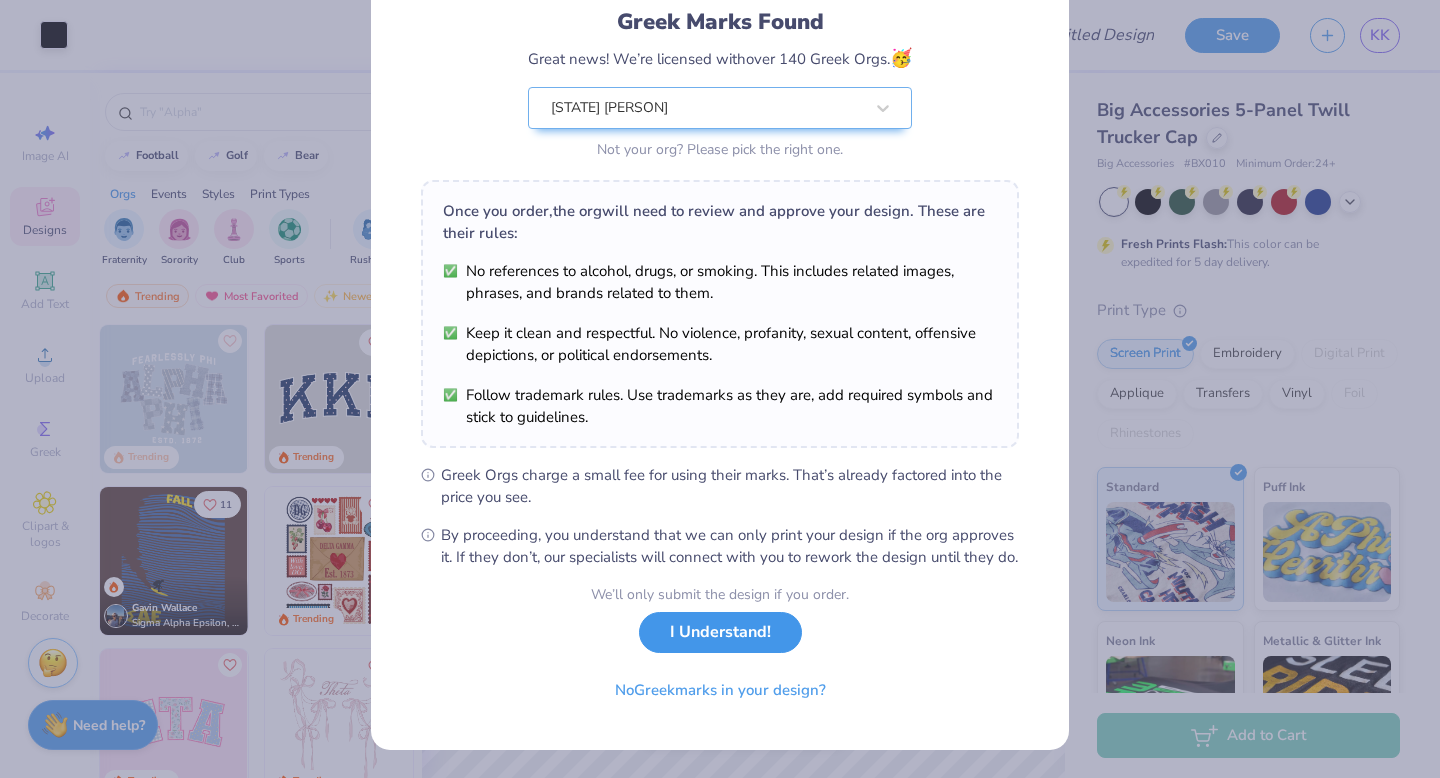 click on "I Understand!" at bounding box center (720, 632) 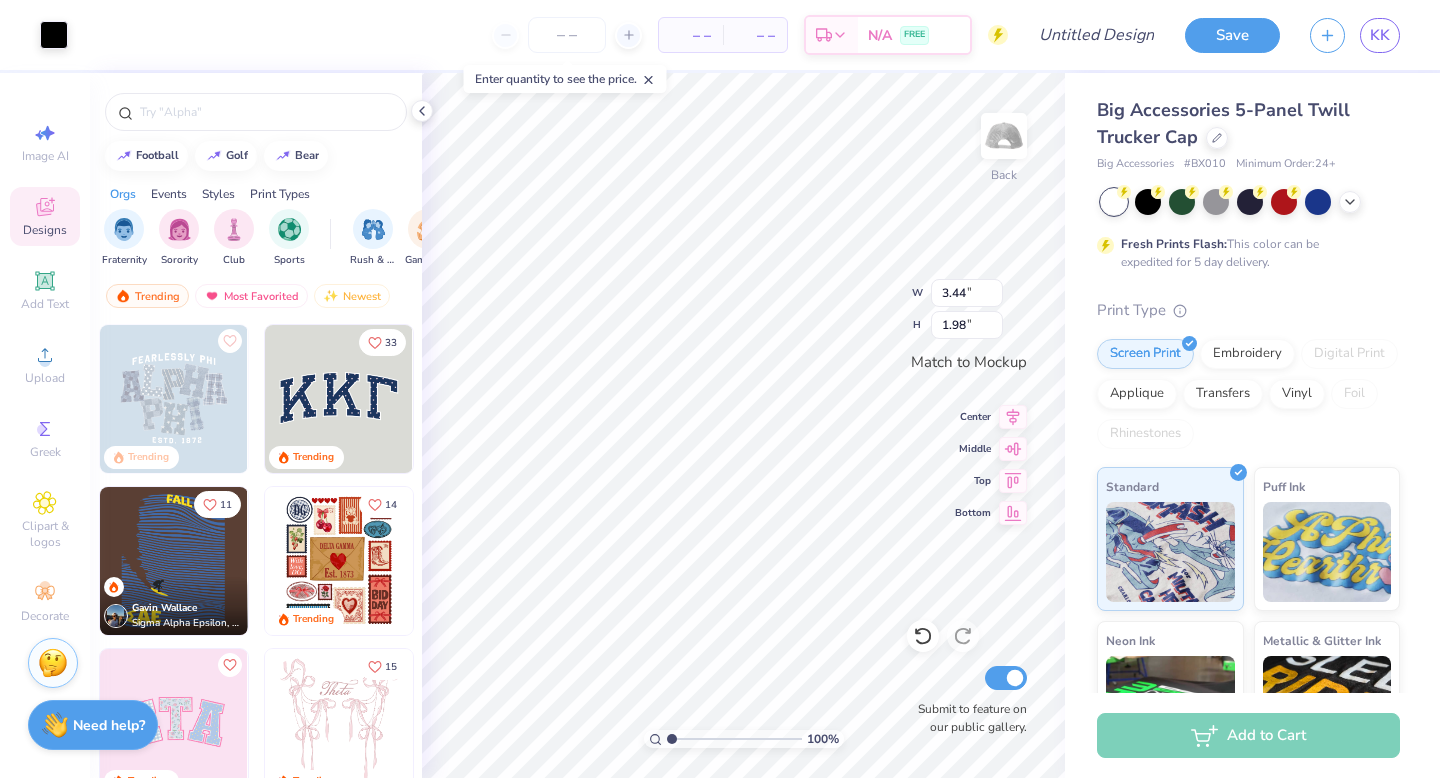 scroll, scrollTop: 0, scrollLeft: 0, axis: both 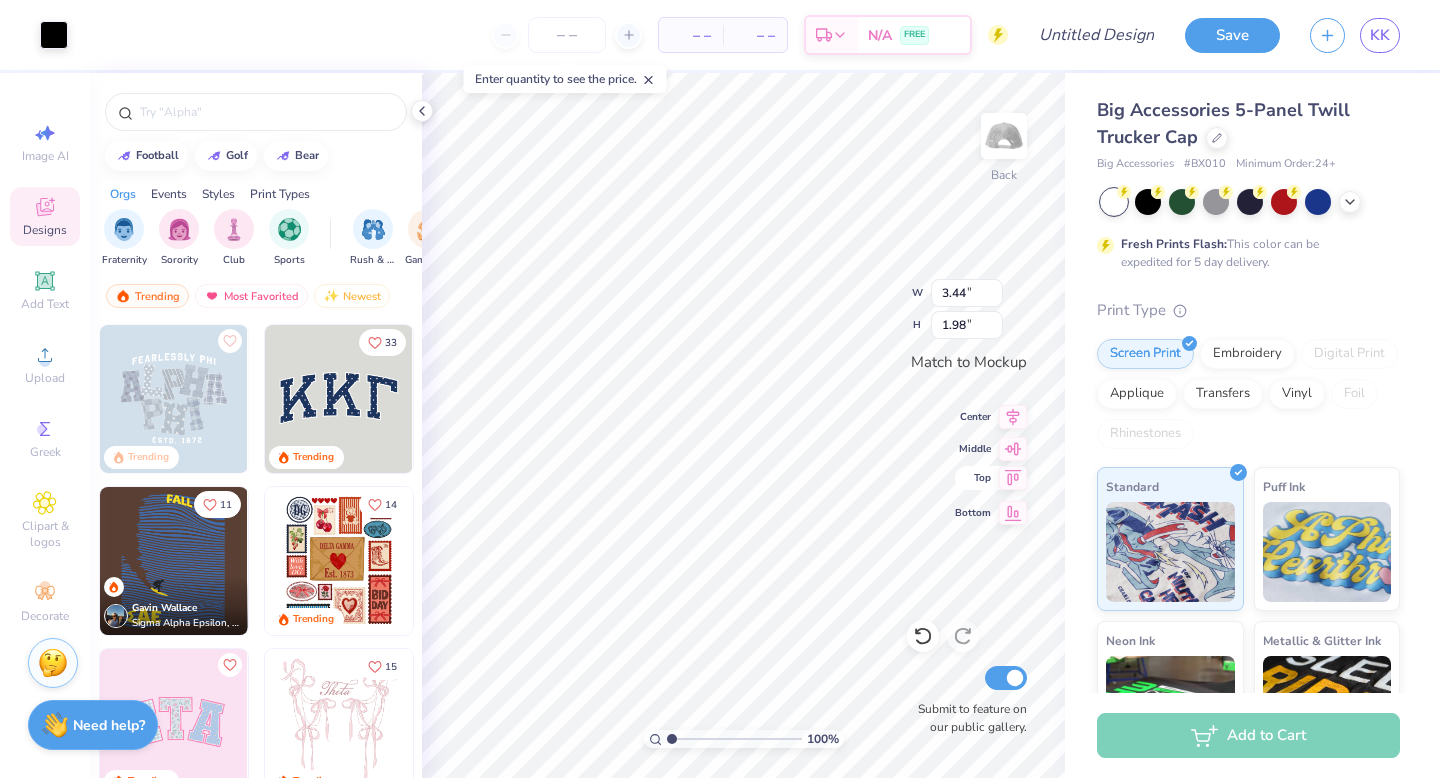 click on "100  % Back W 3.44 3.44 " H 1.98 1.98 " Match to Mockup Center Middle Top Bottom Submit to feature on our public gallery." at bounding box center (743, 425) 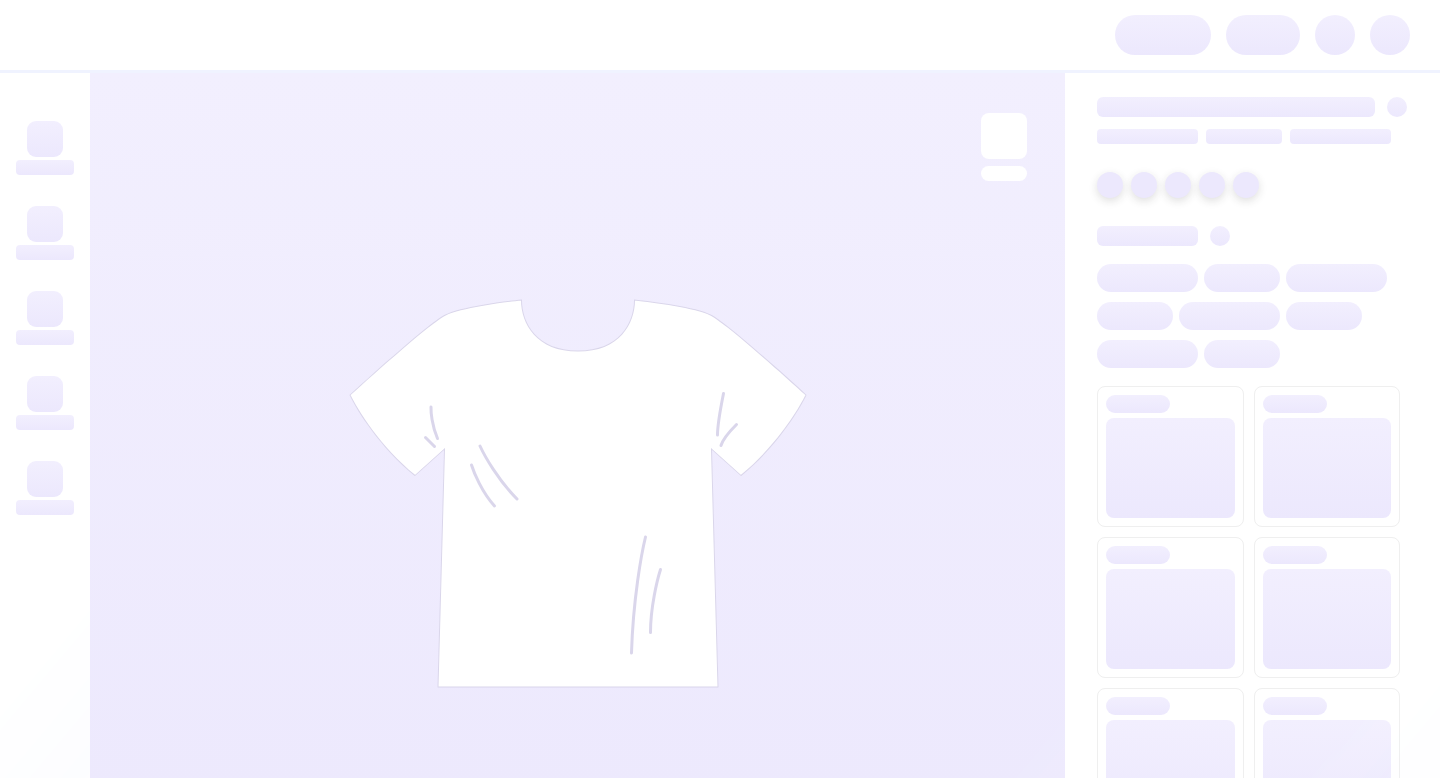 scroll, scrollTop: 0, scrollLeft: 0, axis: both 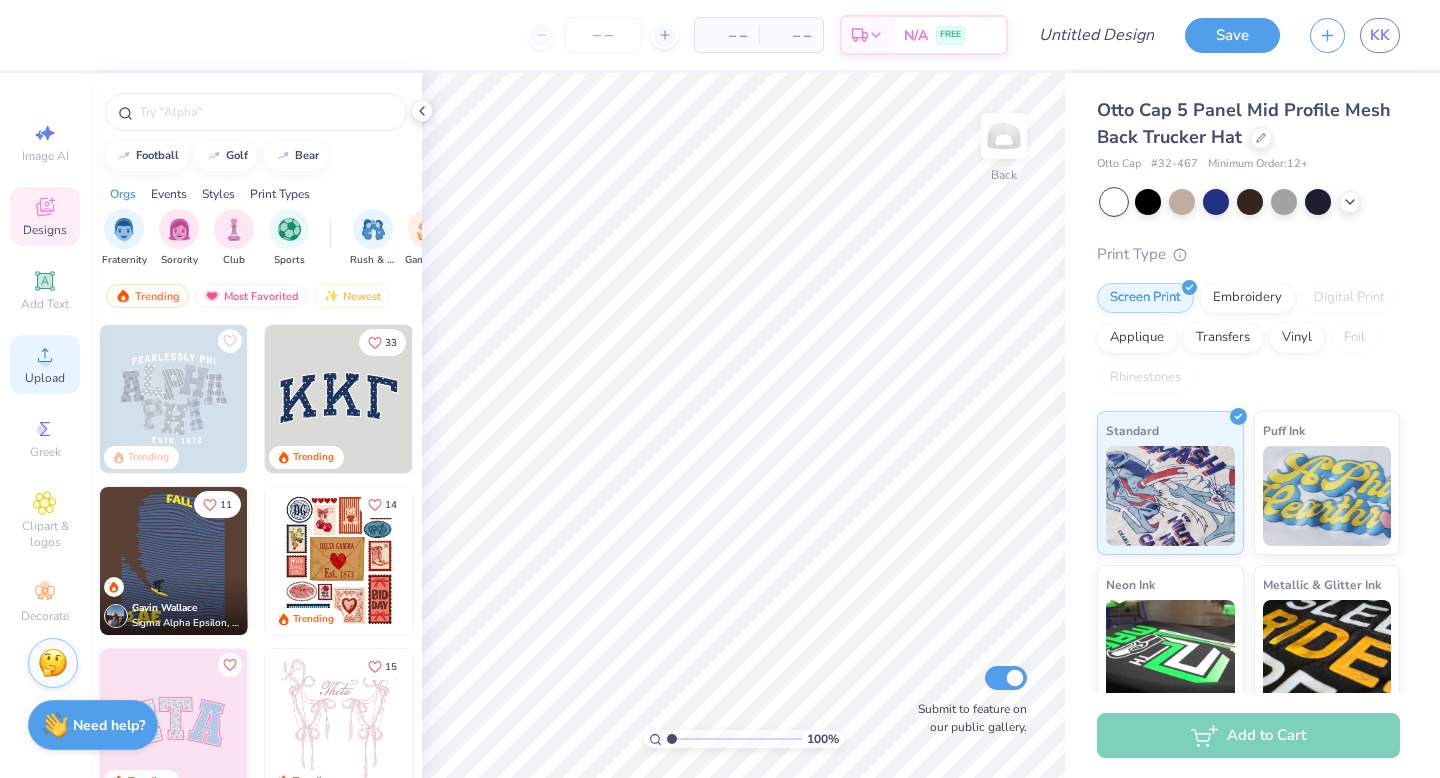click on "Upload" at bounding box center (45, 378) 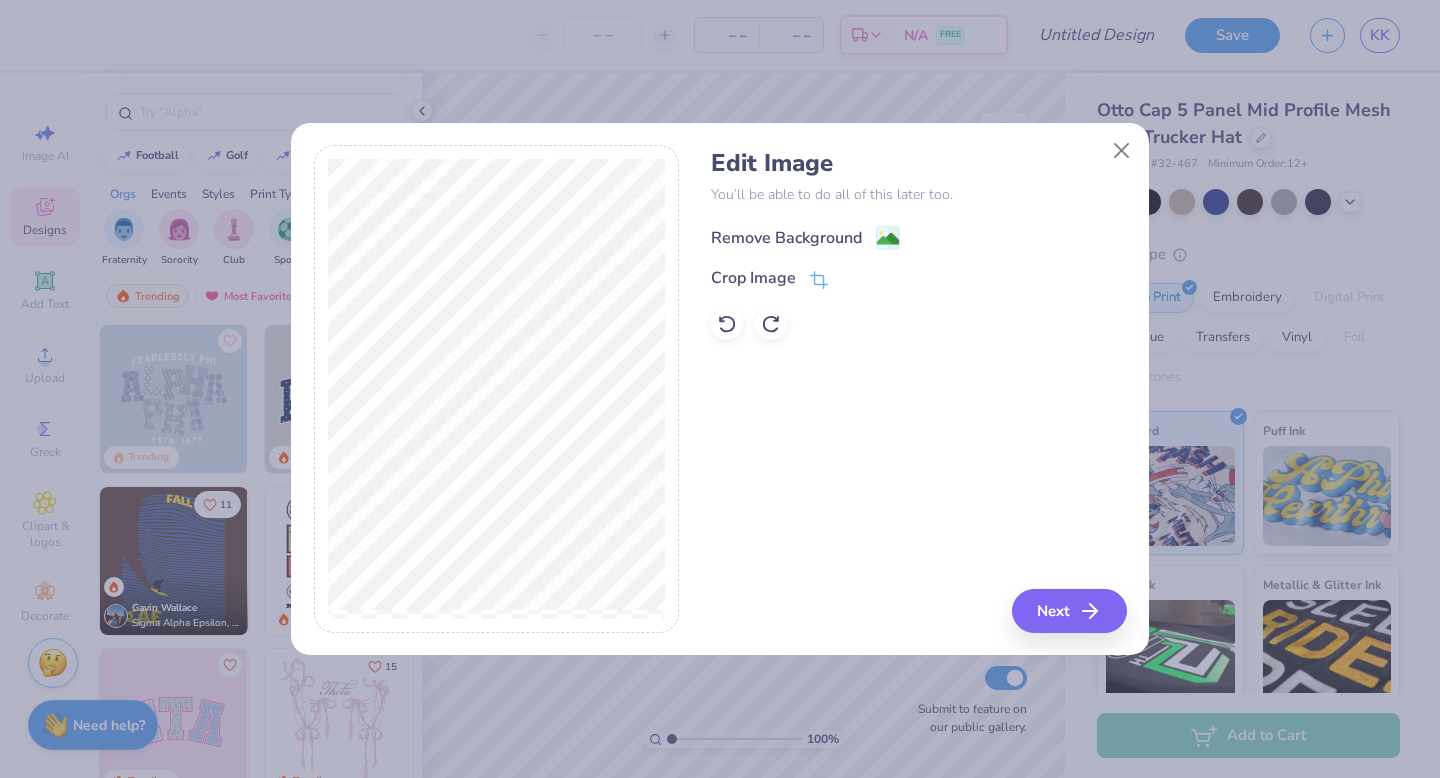 click on "Remove Background" at bounding box center [786, 238] 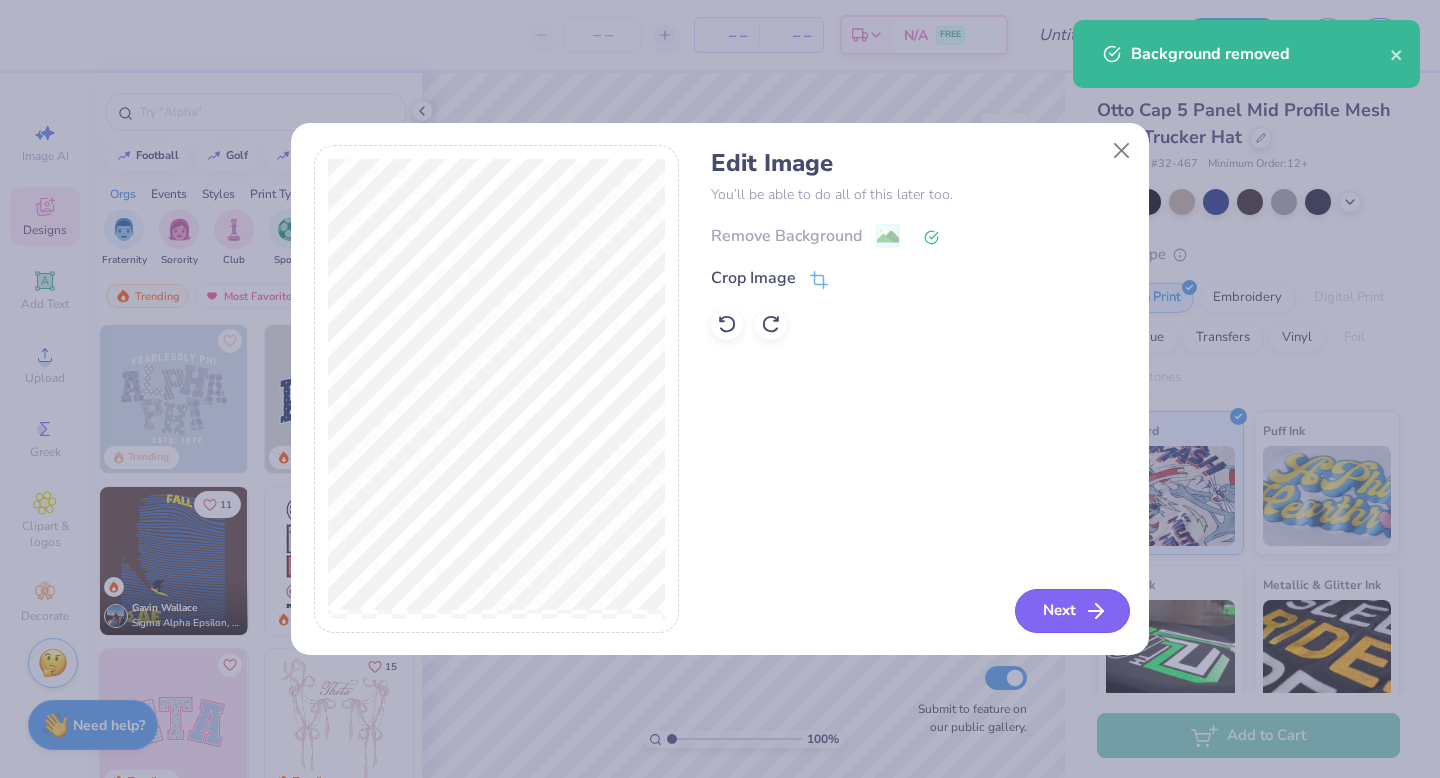 click on "Next" at bounding box center (1072, 611) 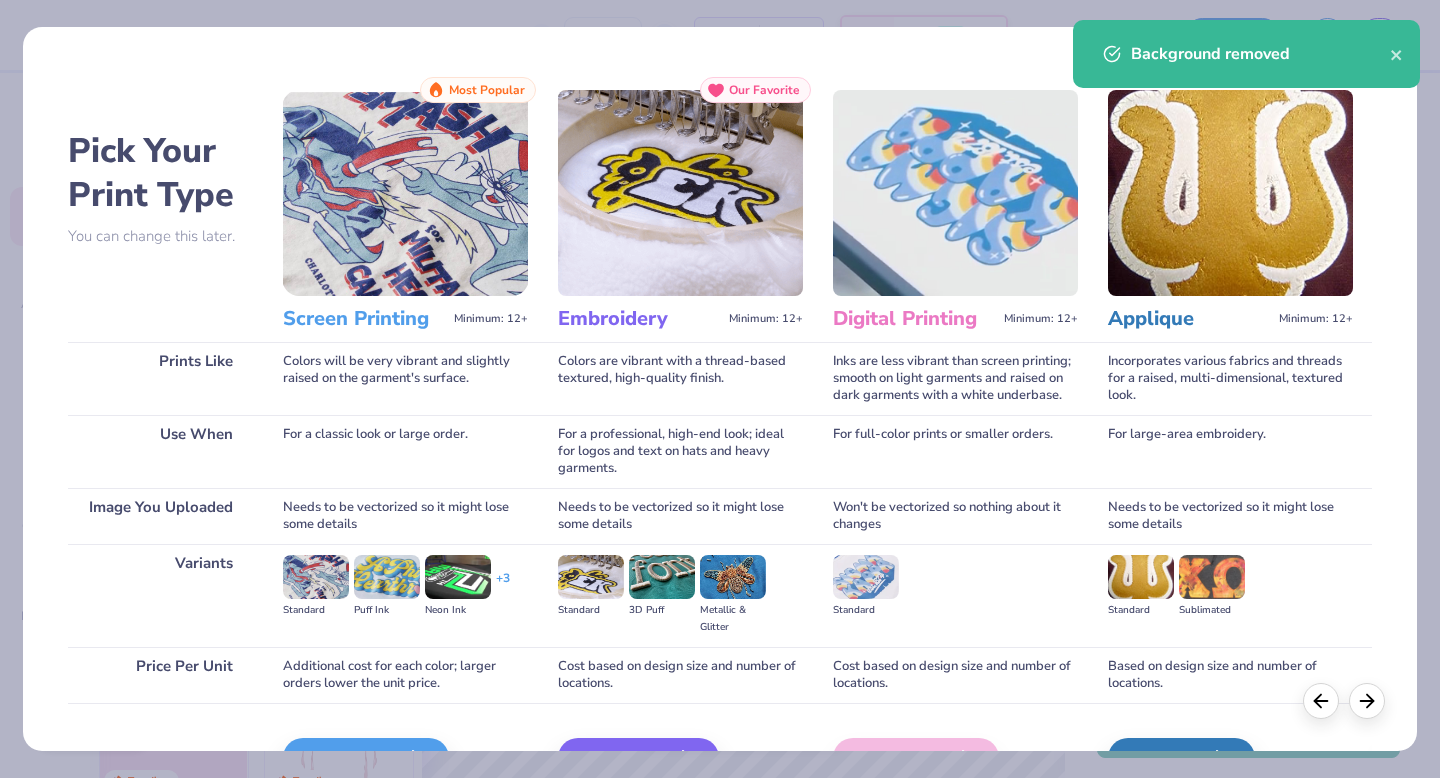 scroll, scrollTop: 119, scrollLeft: 0, axis: vertical 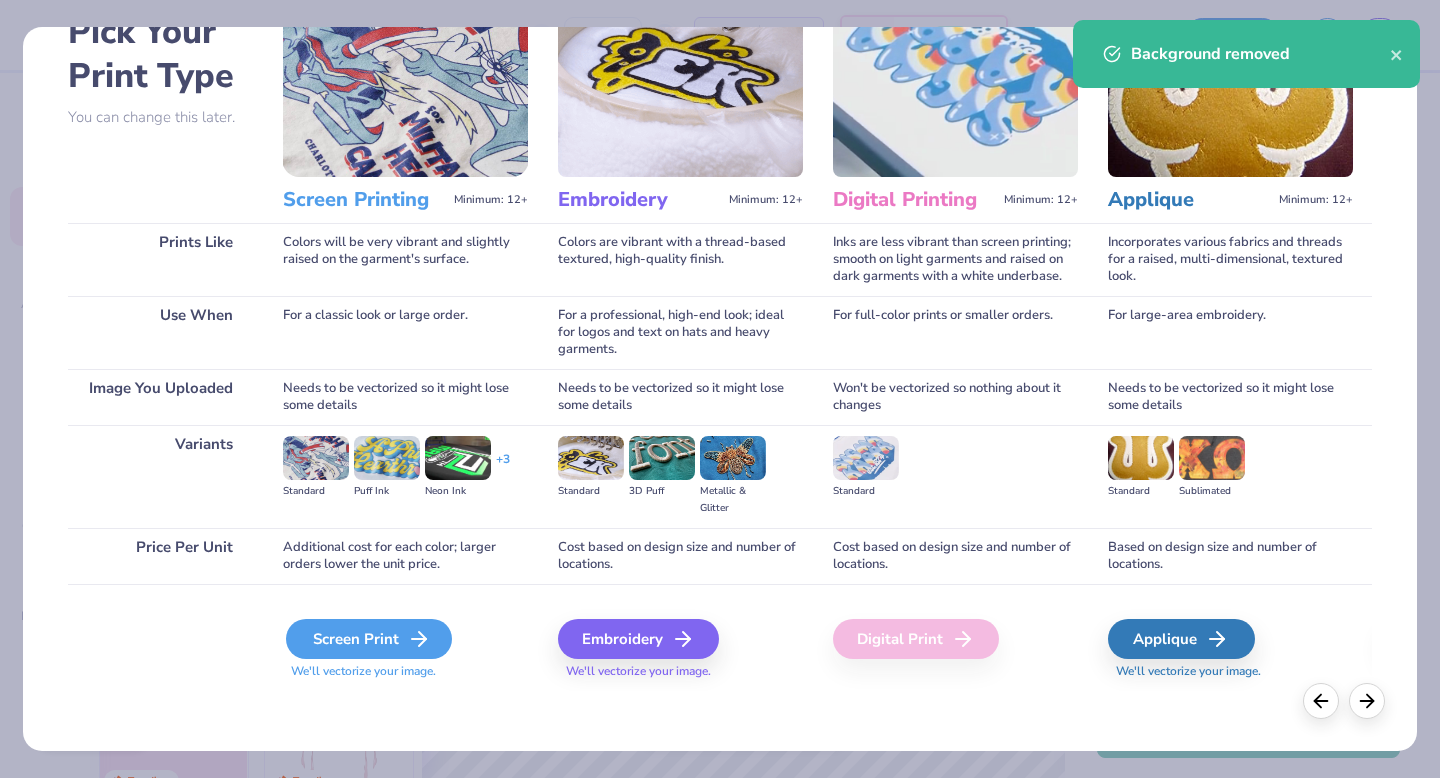 click on "Screen Print" at bounding box center [369, 639] 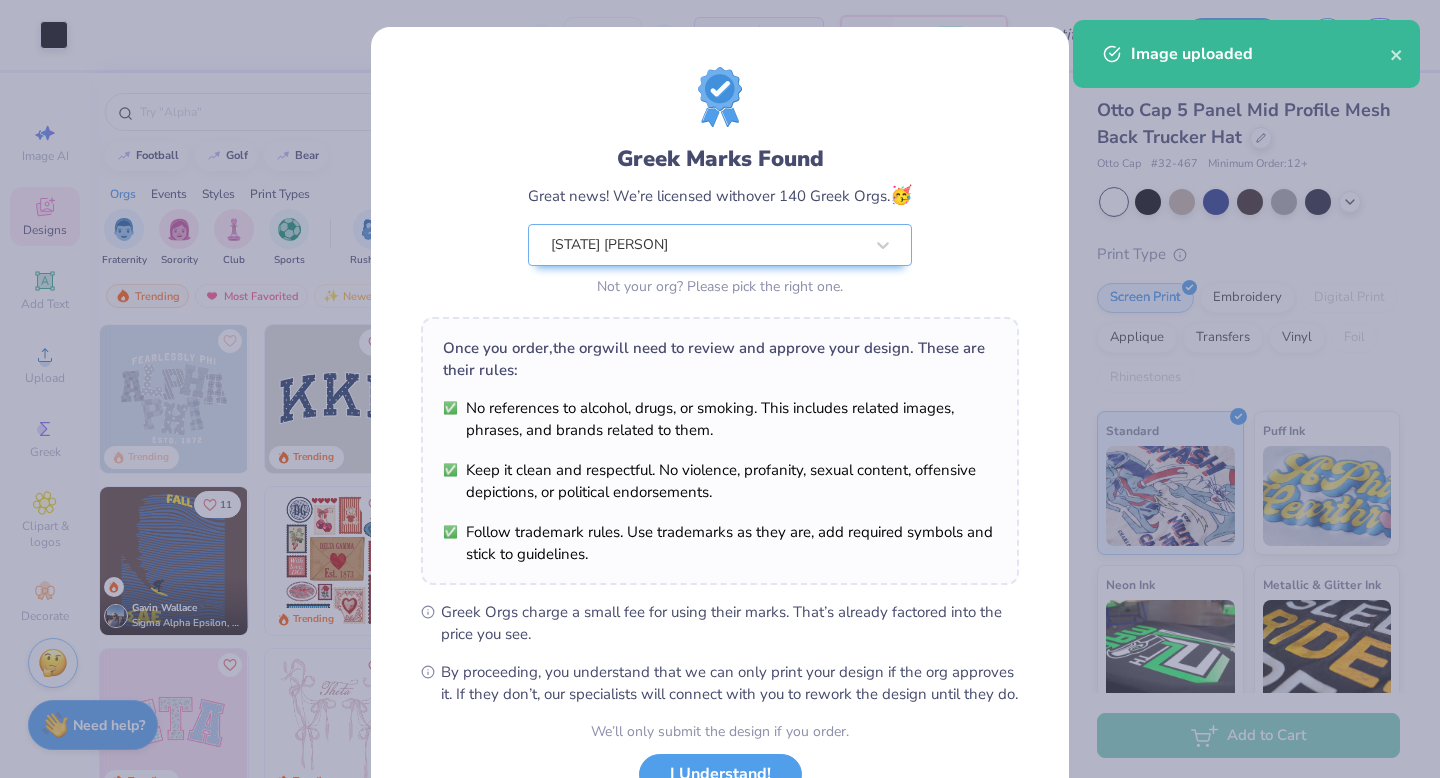 scroll, scrollTop: 158, scrollLeft: 0, axis: vertical 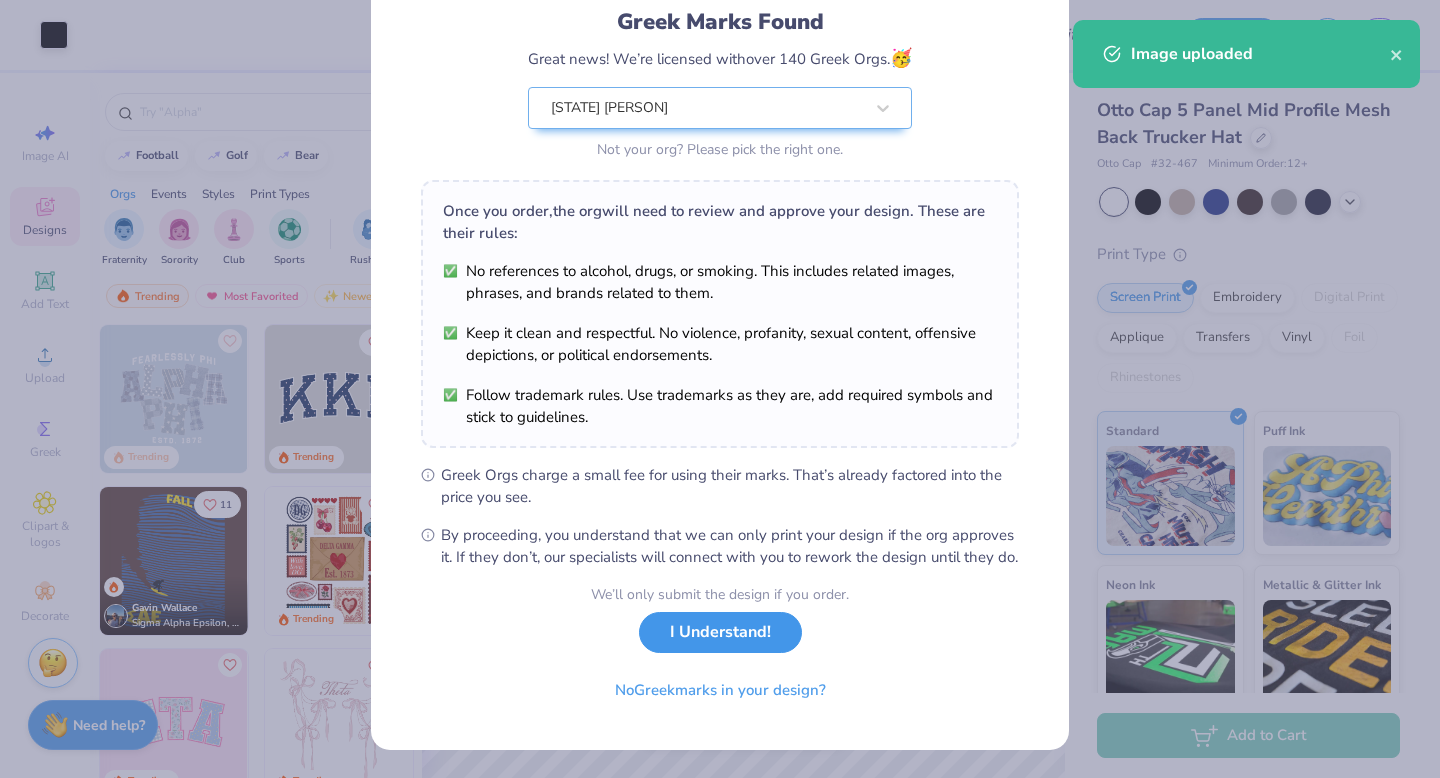 click on "I Understand!" at bounding box center [720, 632] 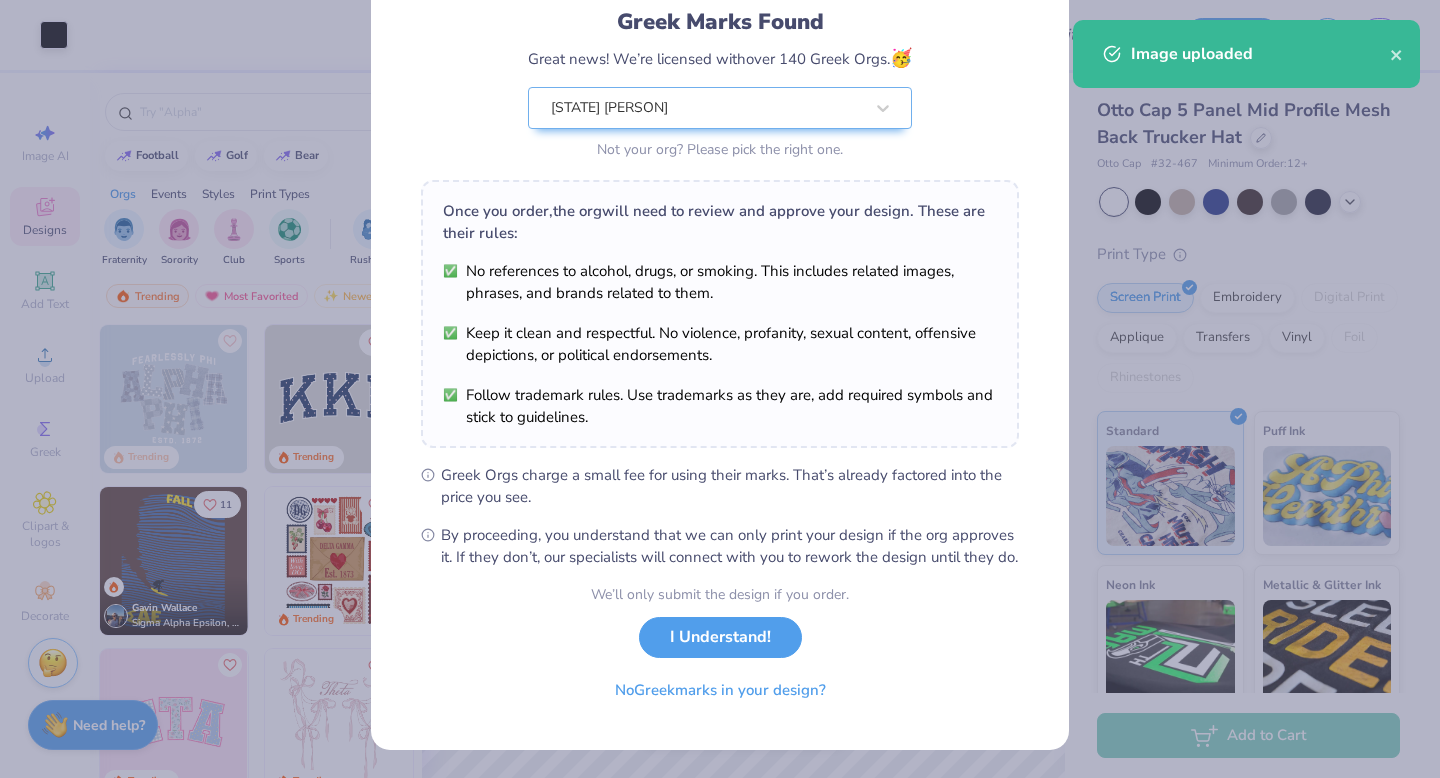 scroll, scrollTop: 0, scrollLeft: 0, axis: both 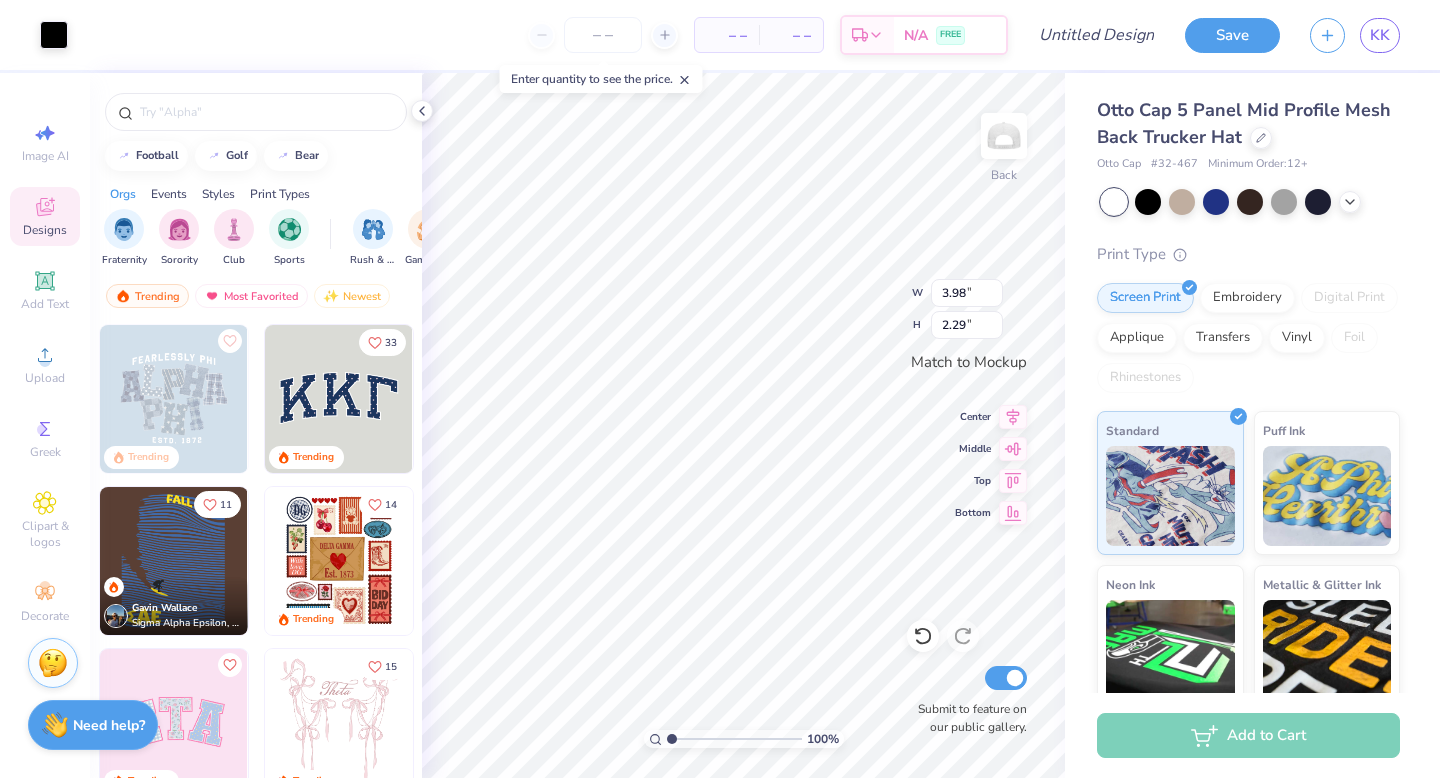 type on "3.95" 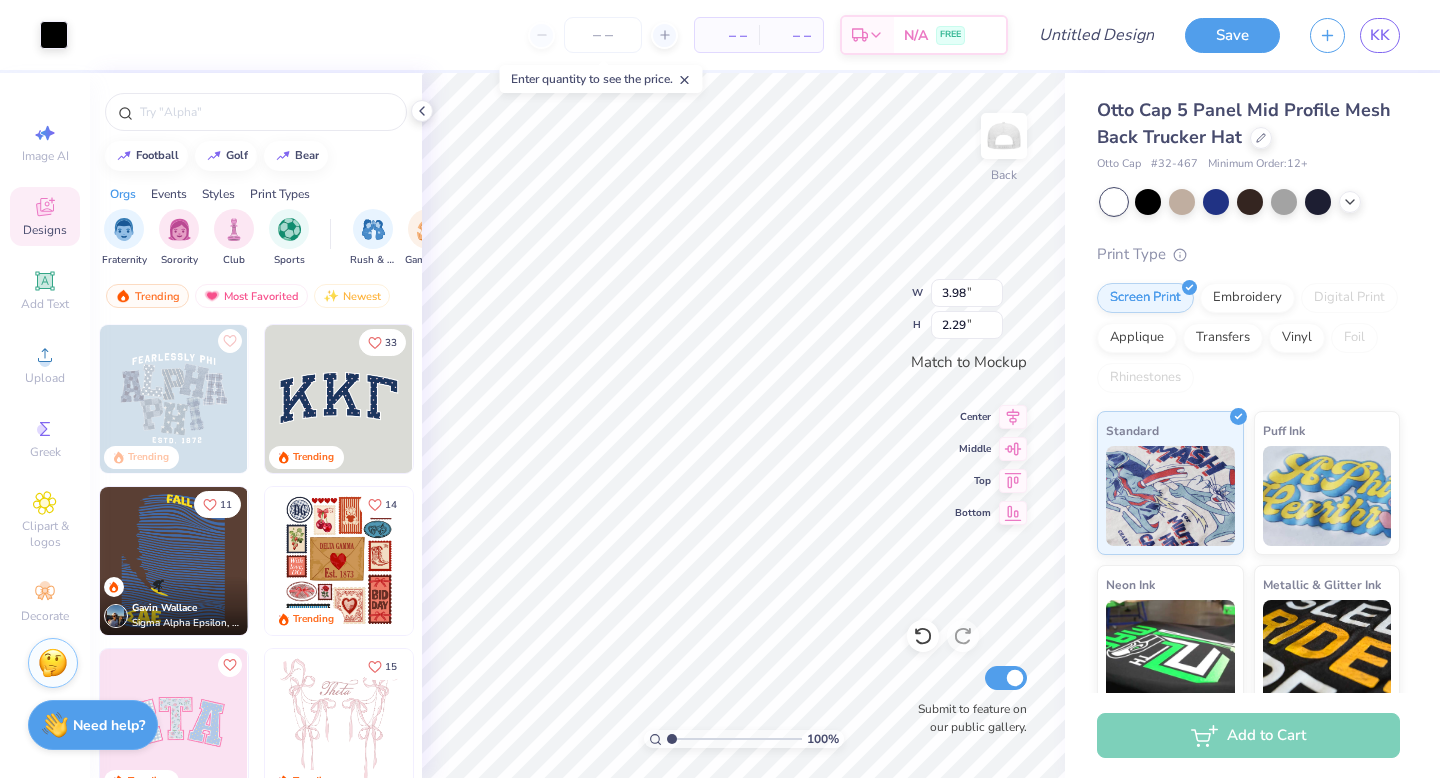 type on "2.27" 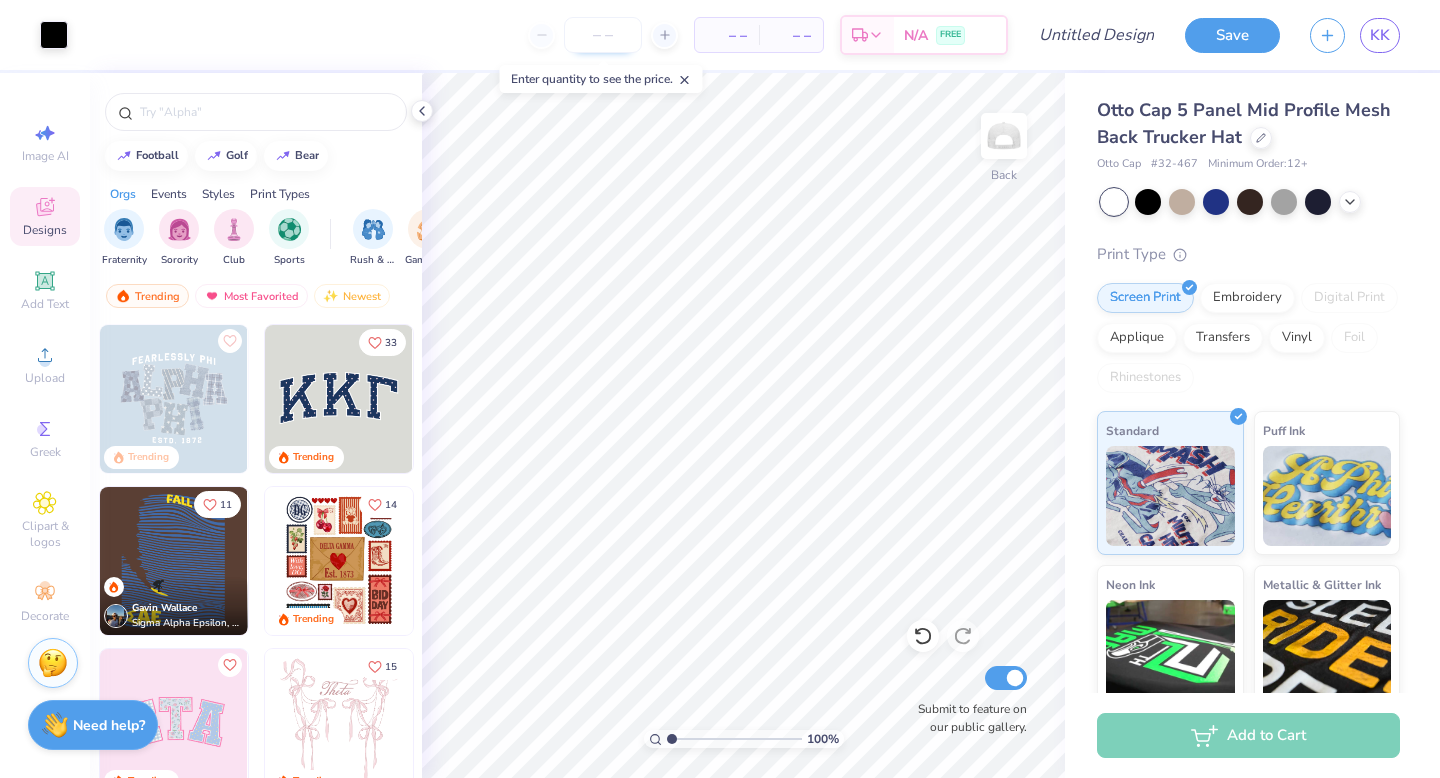 click at bounding box center [603, 35] 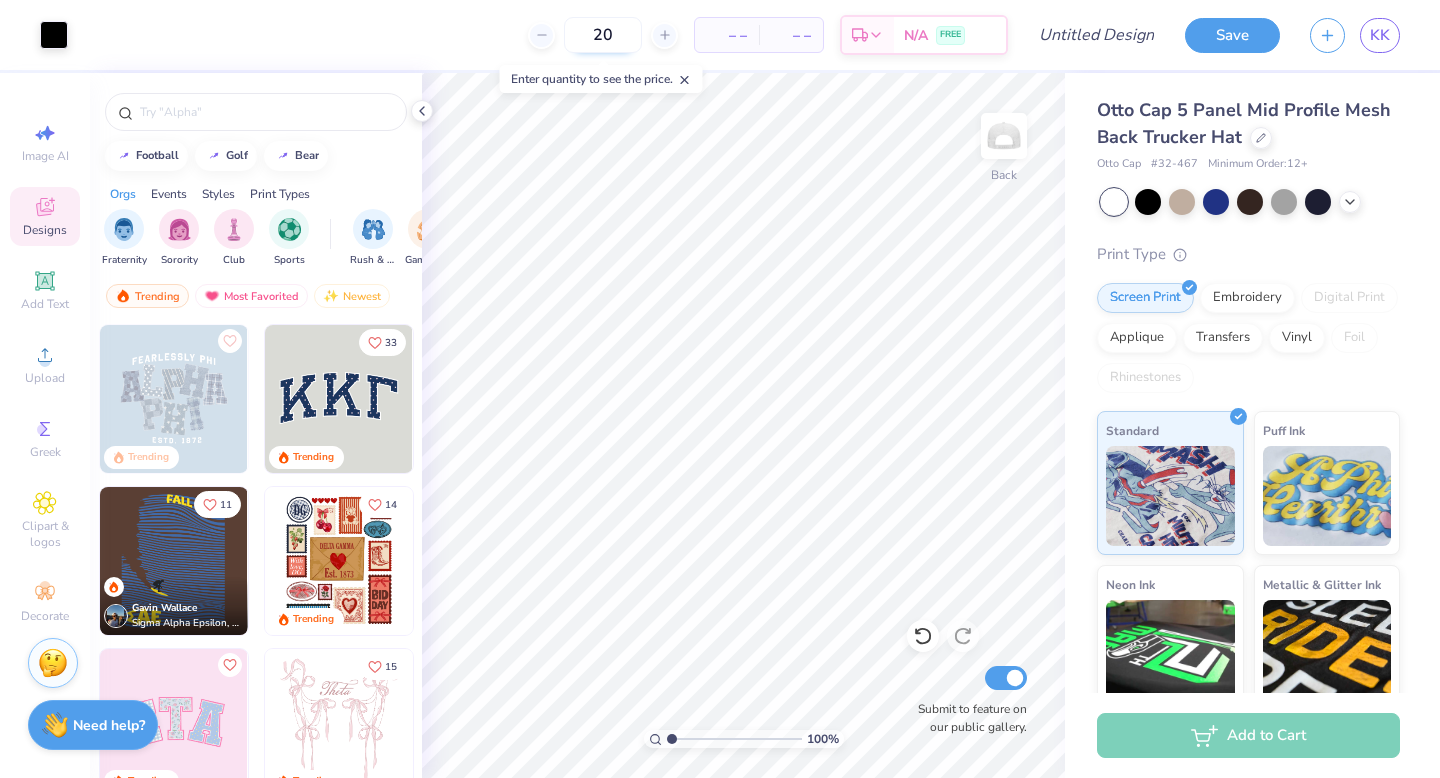 type on "20" 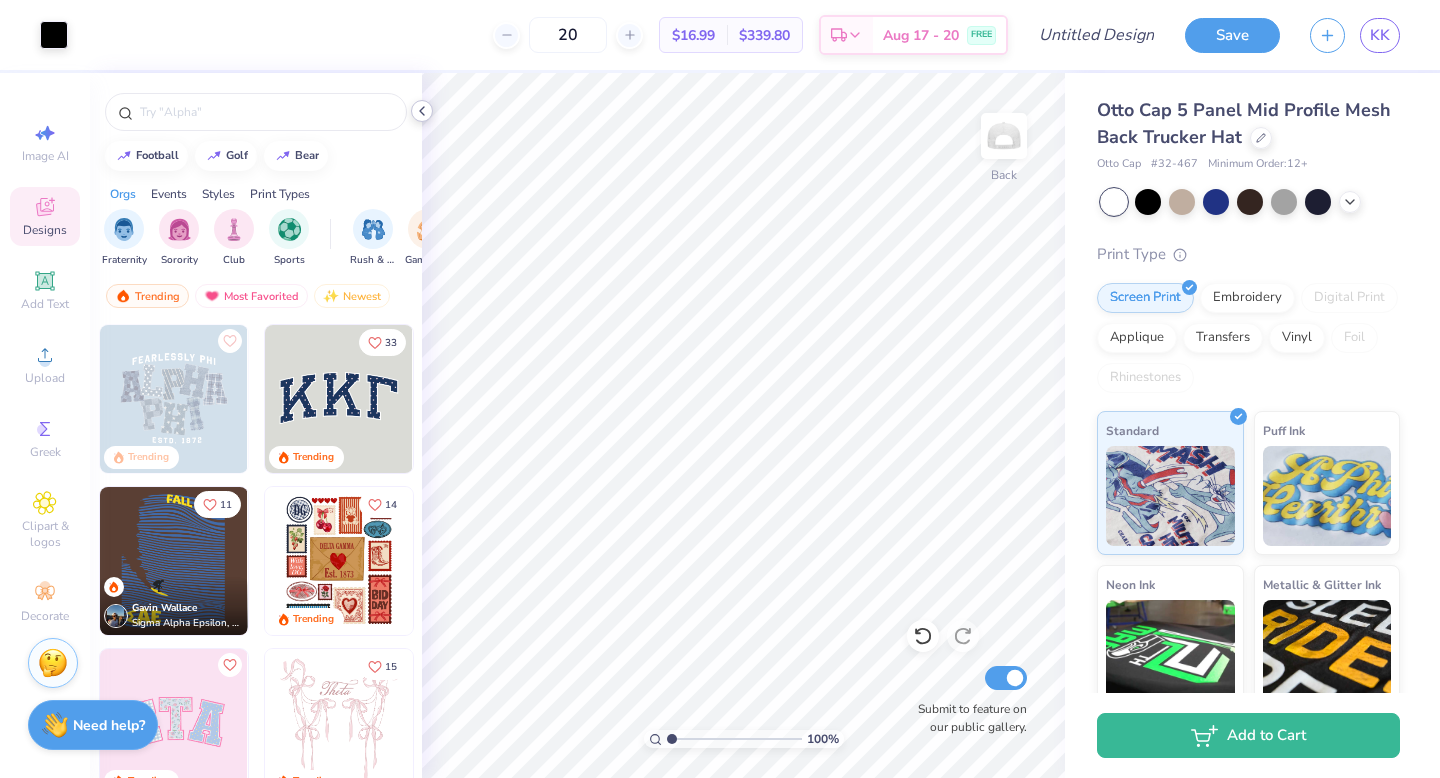 click 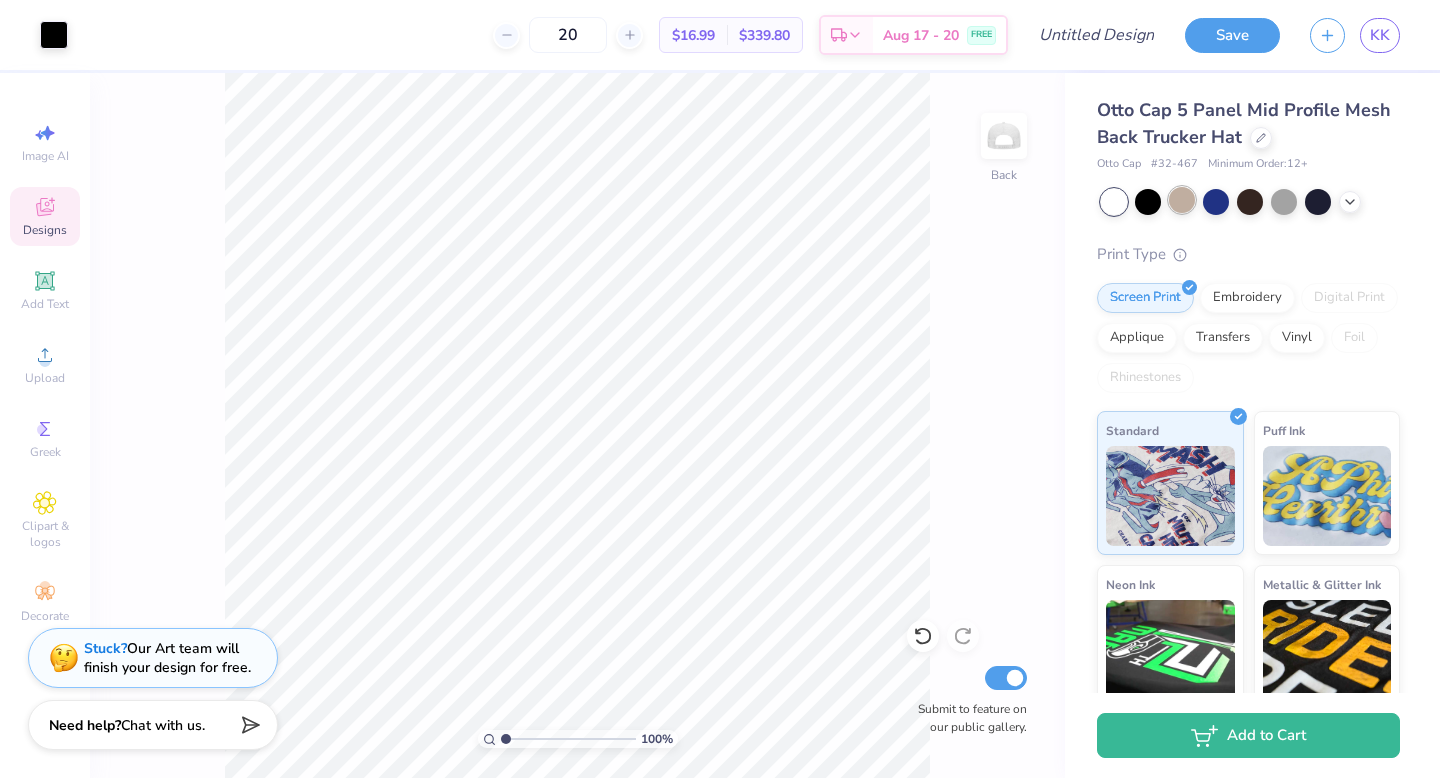 click at bounding box center (1182, 200) 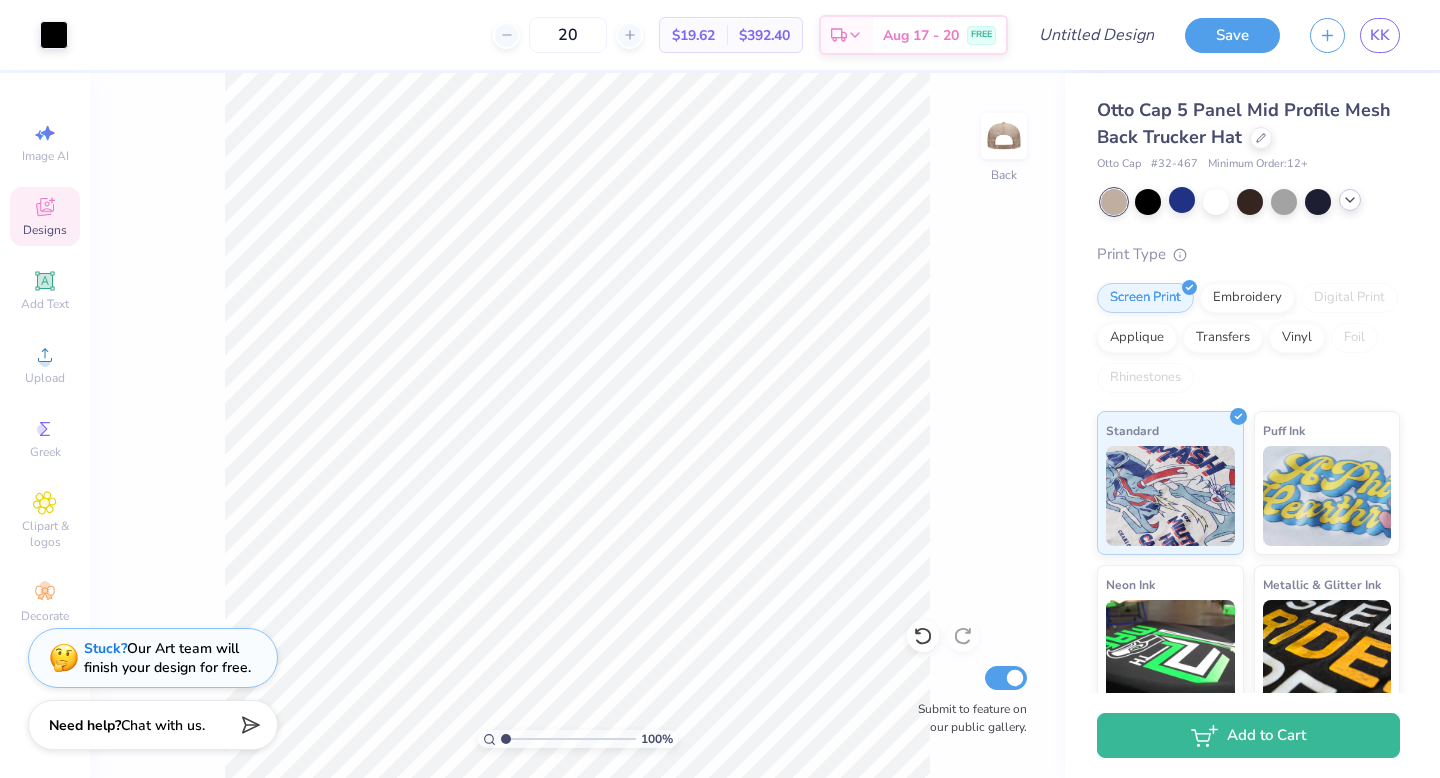 click 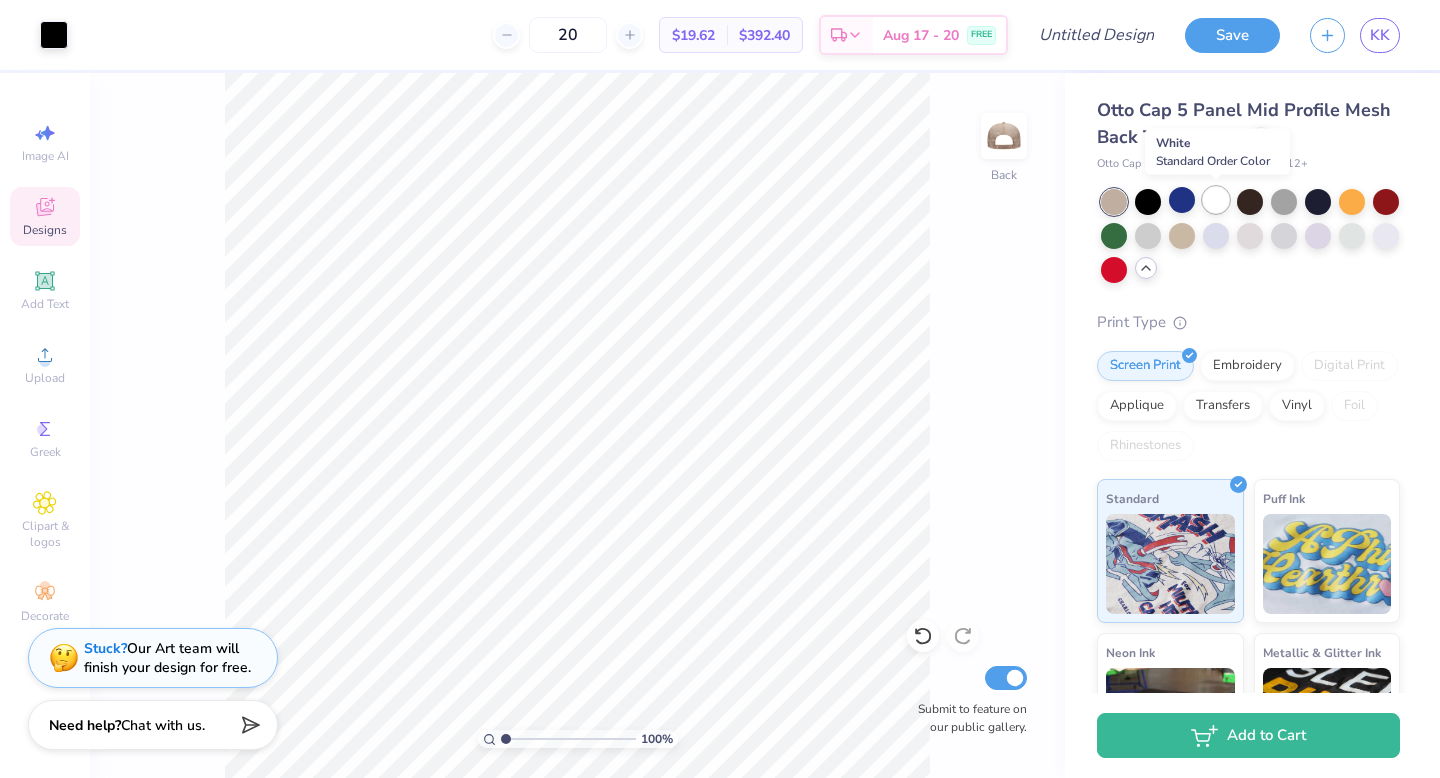 click at bounding box center [1216, 200] 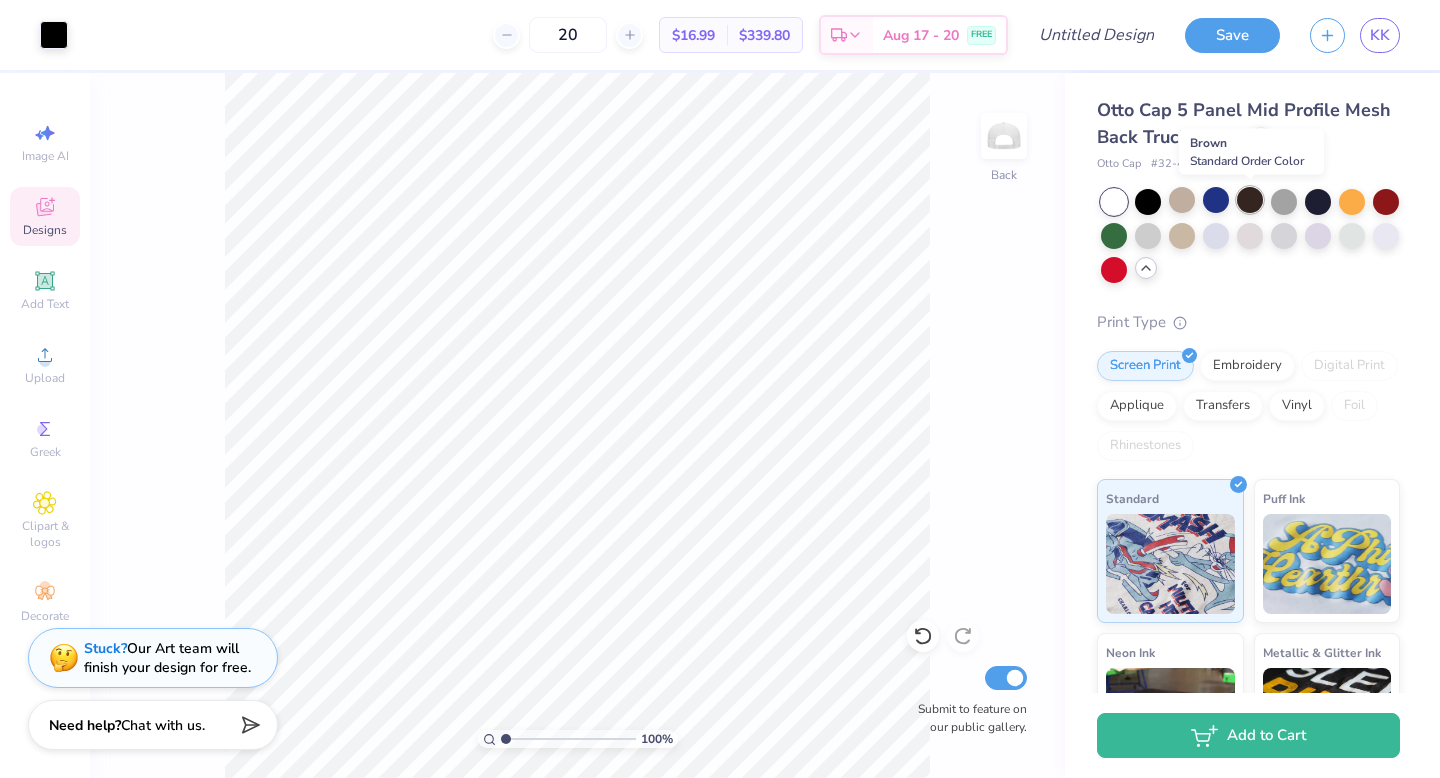 click at bounding box center (1250, 200) 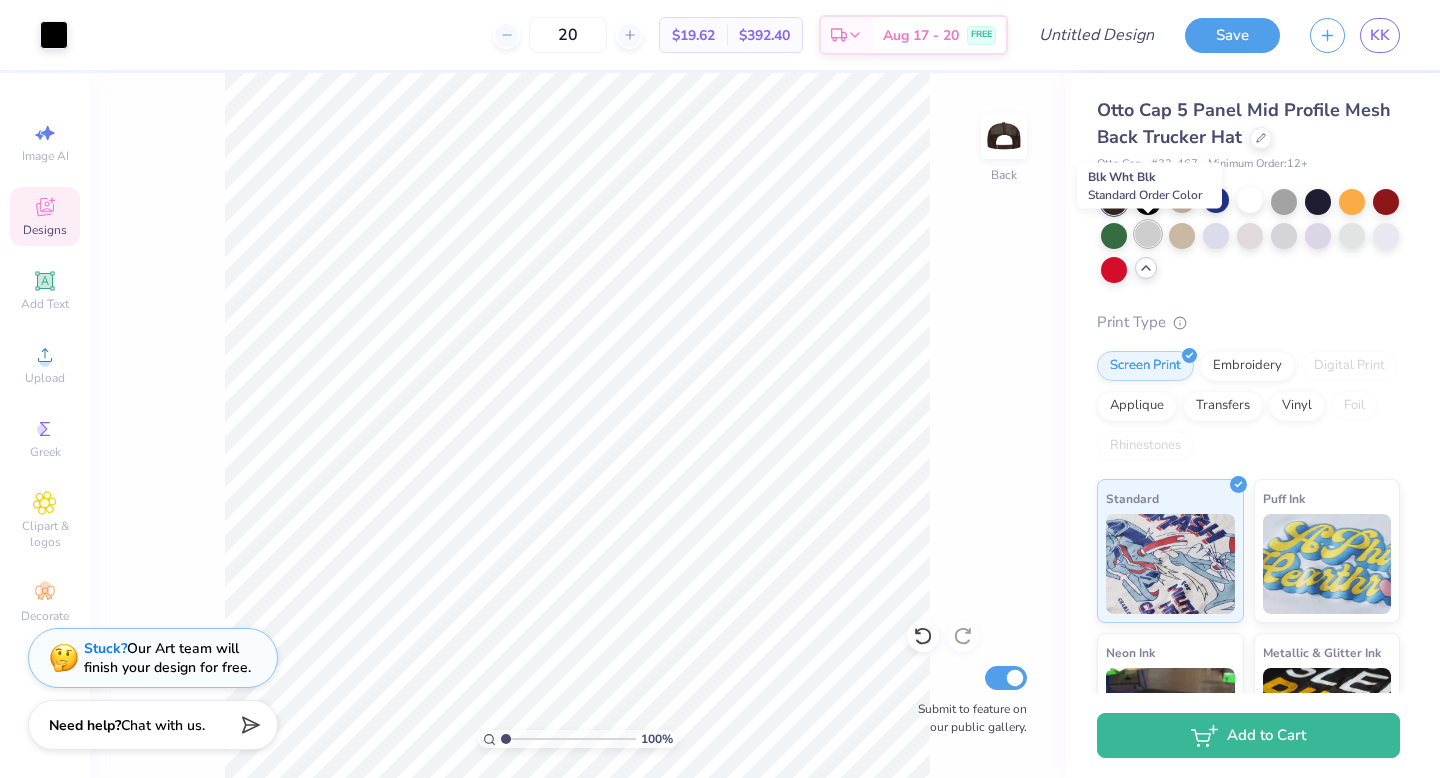 click at bounding box center (1148, 234) 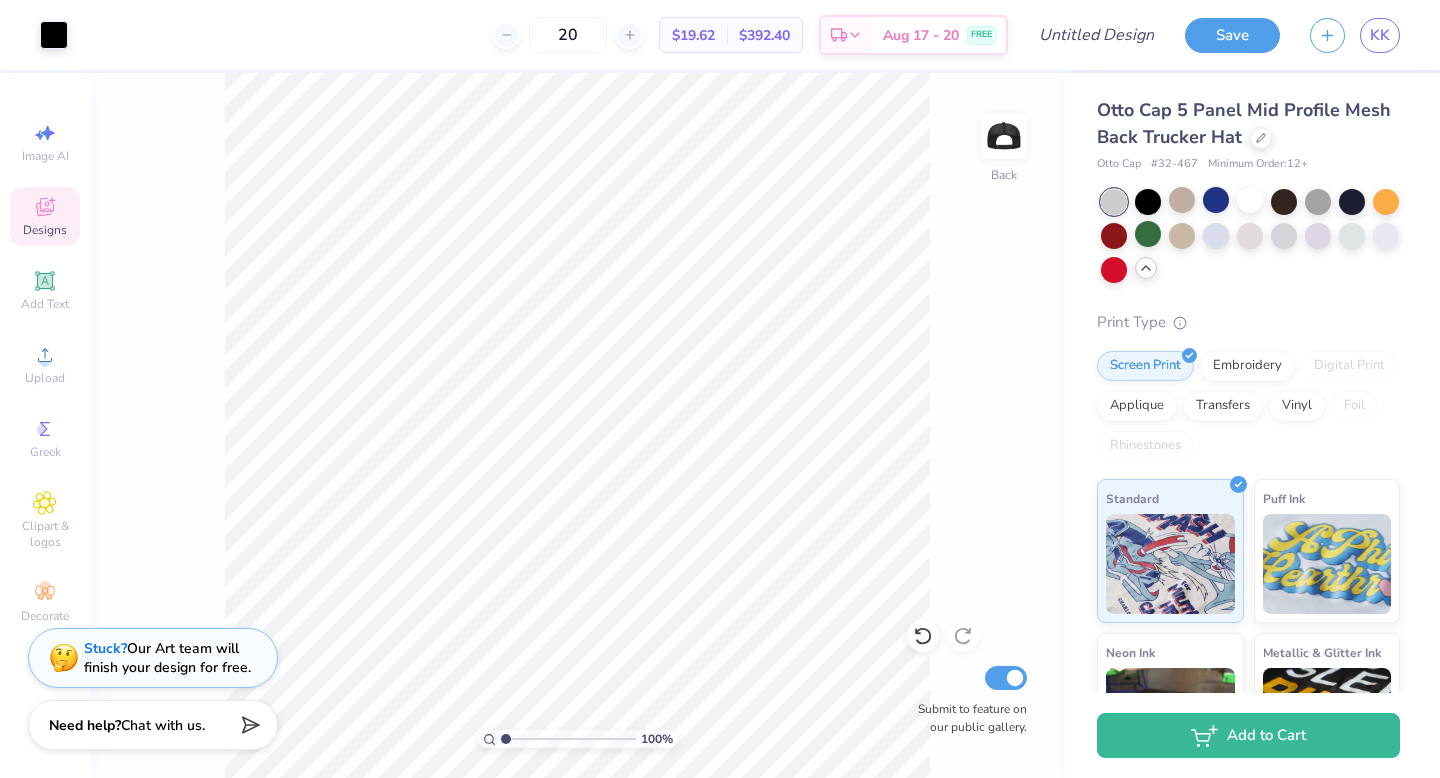 click at bounding box center [1114, 202] 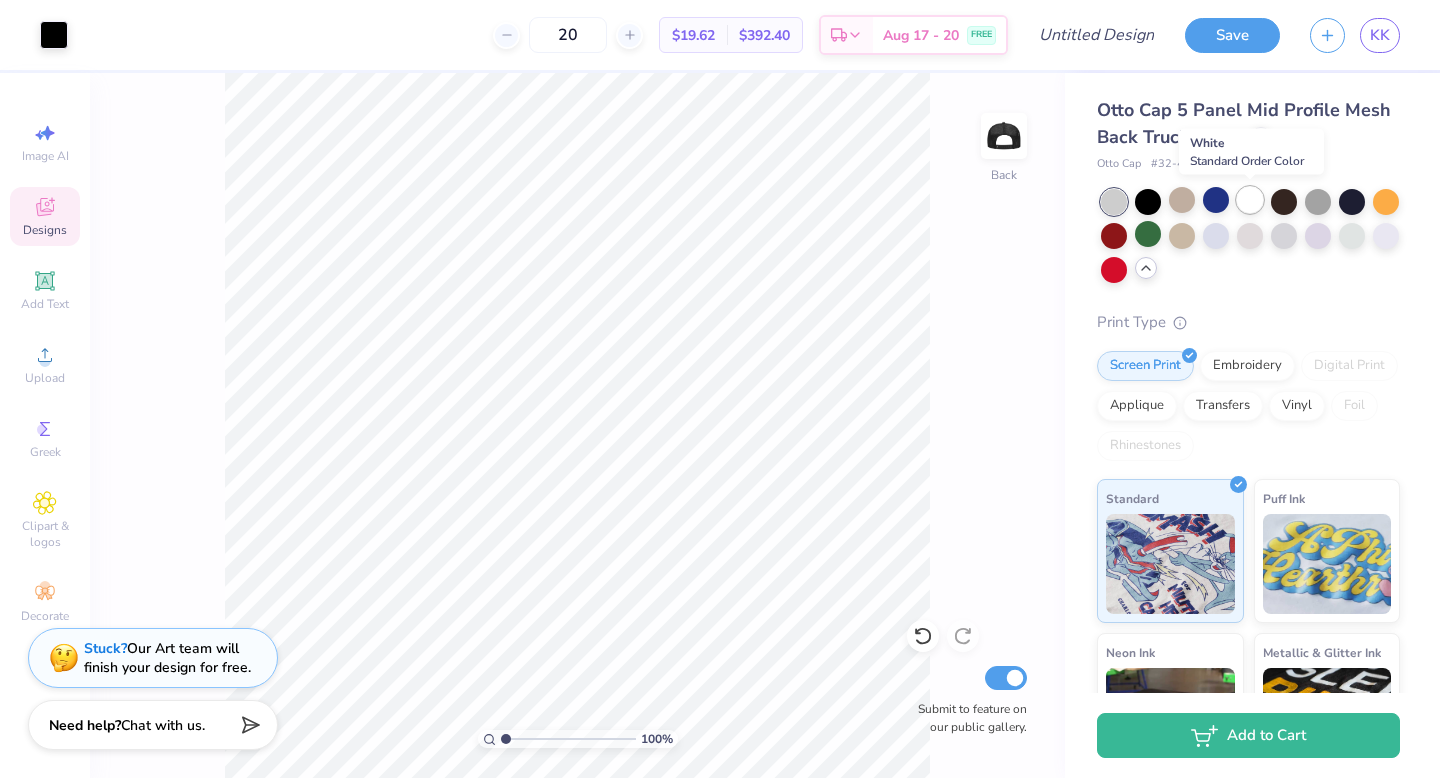 click at bounding box center [1250, 200] 